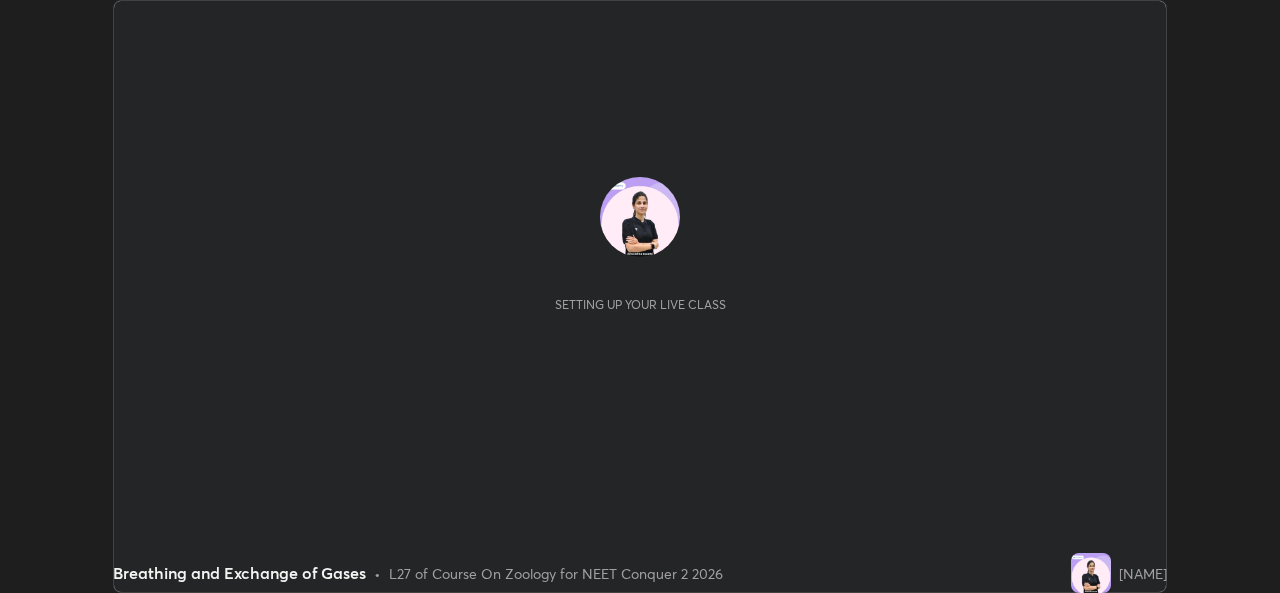 scroll, scrollTop: 0, scrollLeft: 0, axis: both 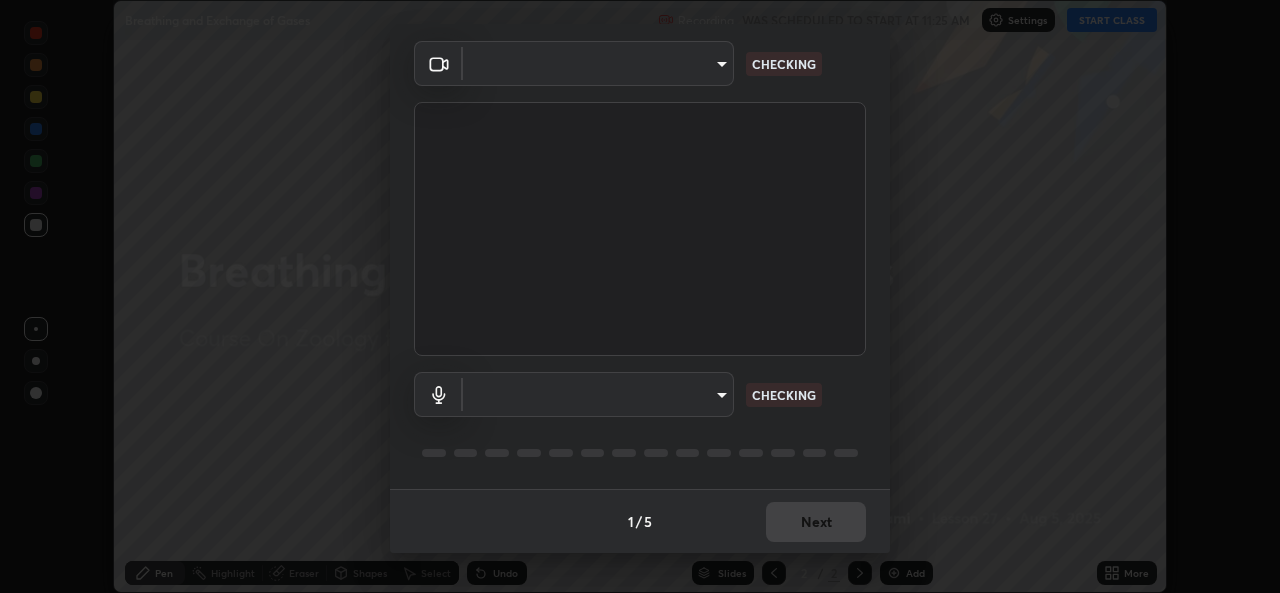 type on "49ae221ac10e7450fae1aa5d9d074b6745a4d7b76778b29691f85c0d3e1dda1d" 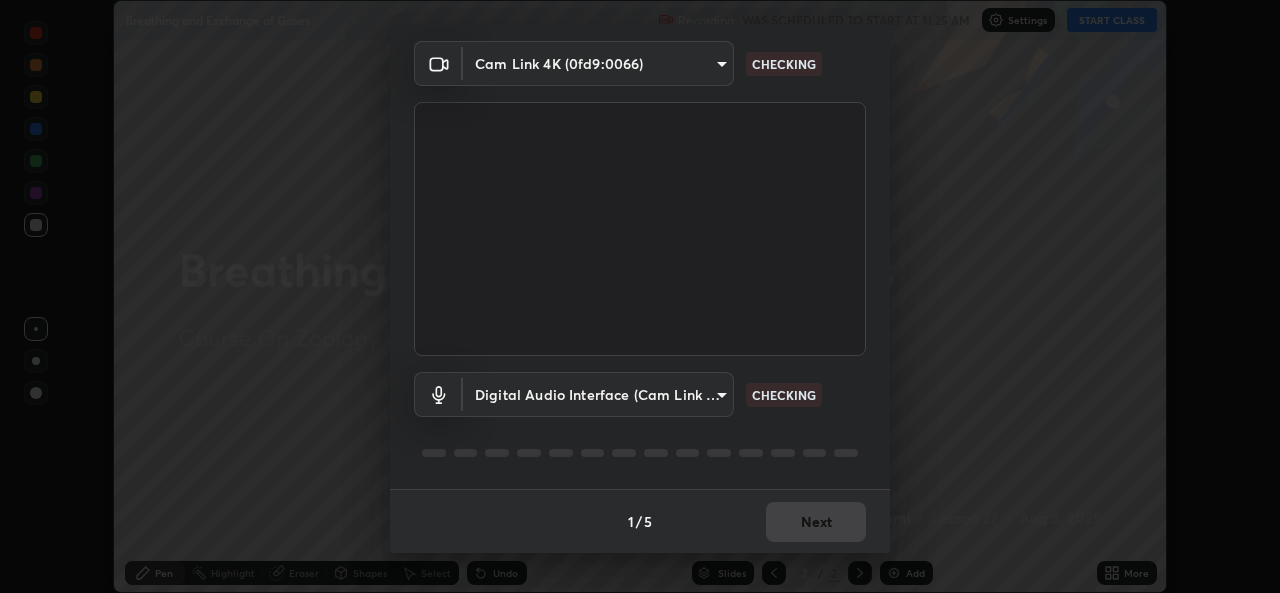 click on "Erase all Breathing and Exchange of Gases Recording WAS SCHEDULED TO START AT  11:25 AM Settings START CLASS Setting up your live class Breathing and Exchange of Gases • L27 of Course On Zoology for NEET Conquer 2 2026 [NAME] Pen Highlight Eraser Shapes Select Undo Slides 2 / 2 Add More No doubts shared Encourage your learners to ask a doubt for better clarity Report an issue Reason for reporting Buffering Chat not working Audio - Video sync issue Educator video quality low ​ Attach an image Report Media settings Cam Link 4K (0fd9:0066) [HASH] CHECKING Digital Audio Interface (Cam Link 4K) [HASH] CHECKING 1 / 5 Next" at bounding box center (640, 296) 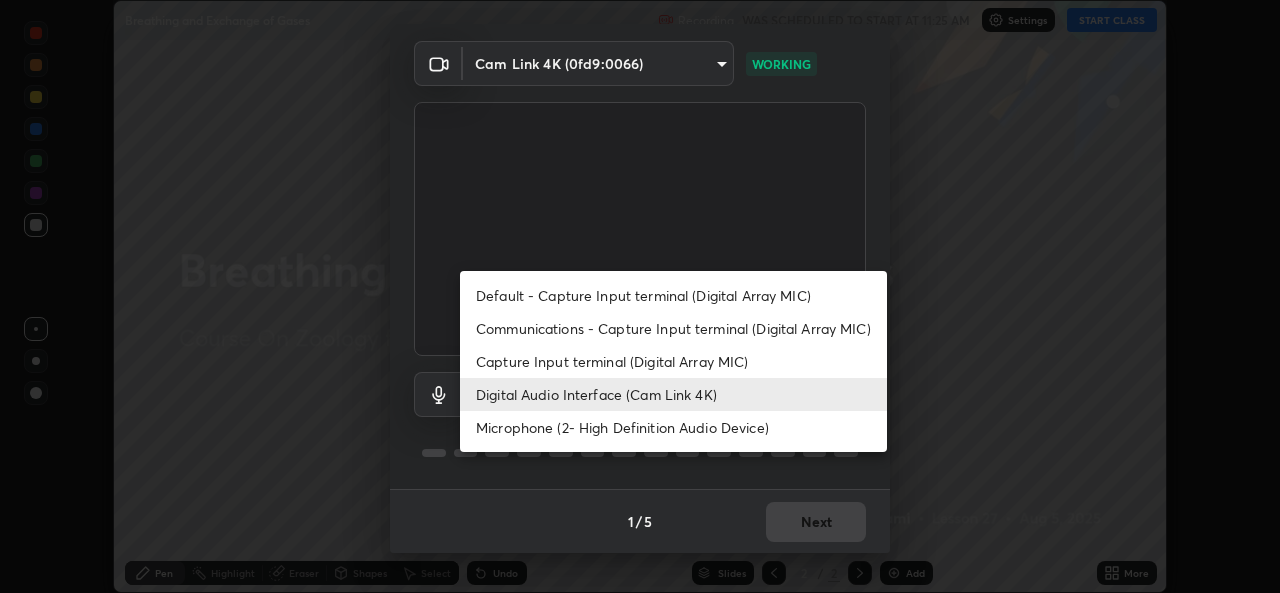 click at bounding box center [640, 296] 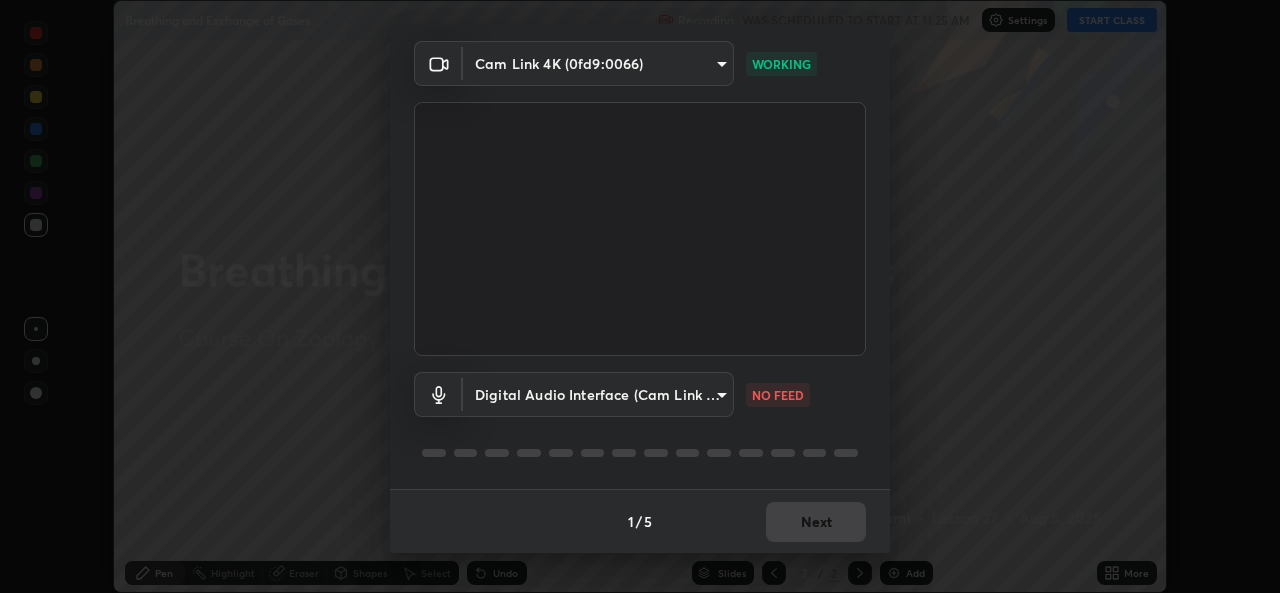 click on "Erase all Breathing and Exchange of Gases Recording WAS SCHEDULED TO START AT  11:25 AM Settings START CLASS Setting up your live class Breathing and Exchange of Gases • L27 of Course On Zoology for NEET Conquer 2 2026 [NAME] Pen Highlight Eraser Shapes Select Undo Slides 2 / 2 Add More No doubts shared Encourage your learners to ask a doubt for better clarity Report an issue Reason for reporting Buffering Chat not working Audio - Video sync issue Educator video quality low ​ Attach an image Report Media settings Cam Link 4K (0fd9:0066) [HASH] WORKING Digital Audio Interface (Cam Link 4K) [HASH] NO FEED 1 / 5 Next" at bounding box center [640, 296] 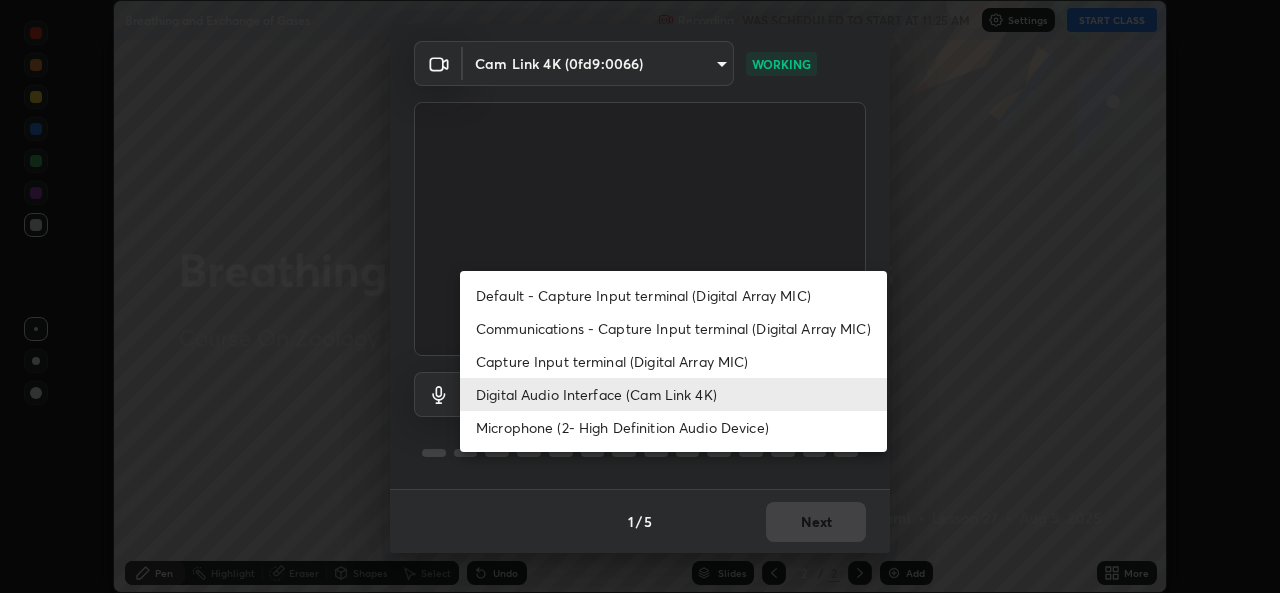 click on "Communications - Capture Input terminal (Digital Array MIC)" at bounding box center [673, 328] 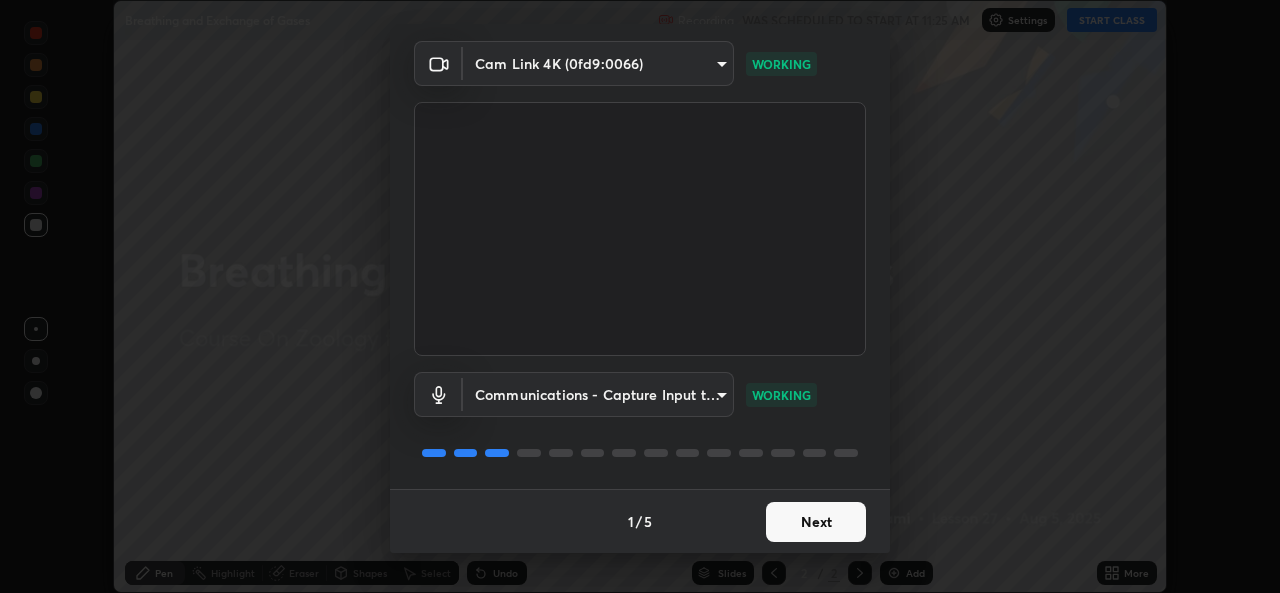 click on "Next" at bounding box center (816, 522) 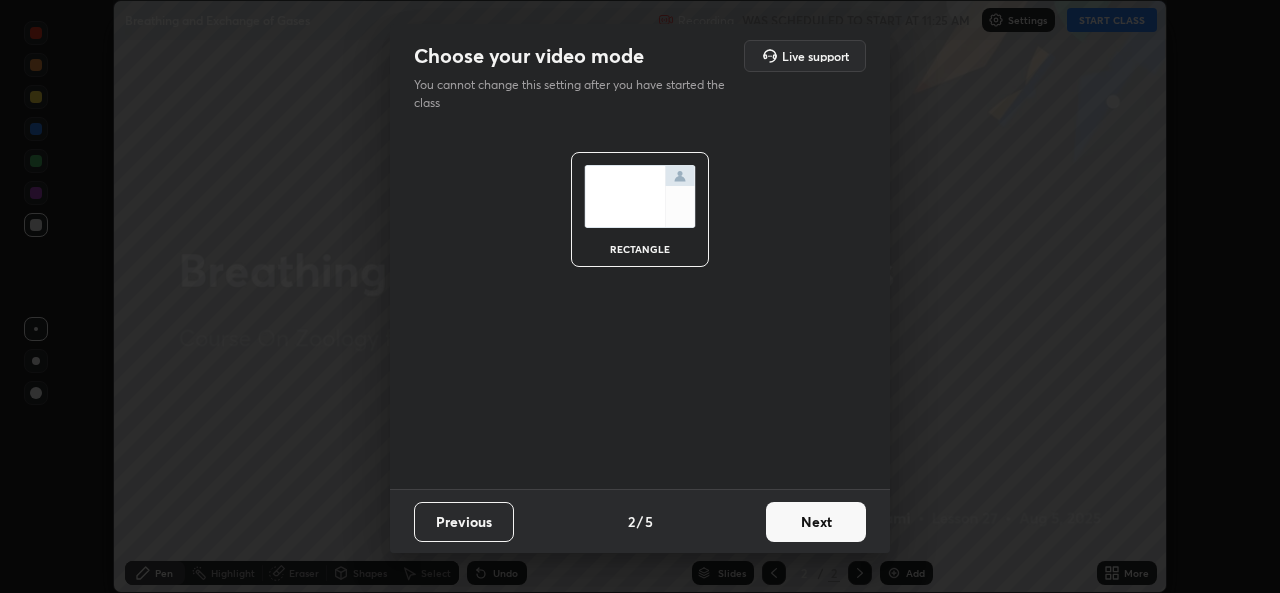 scroll, scrollTop: 0, scrollLeft: 0, axis: both 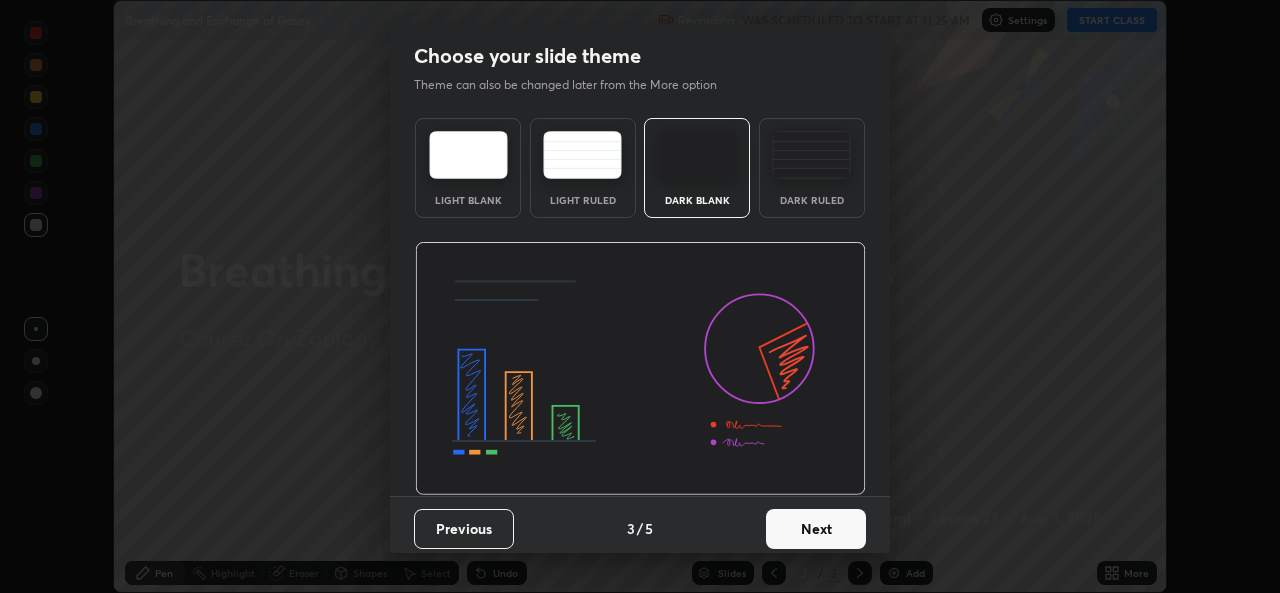 click on "Next" at bounding box center [816, 529] 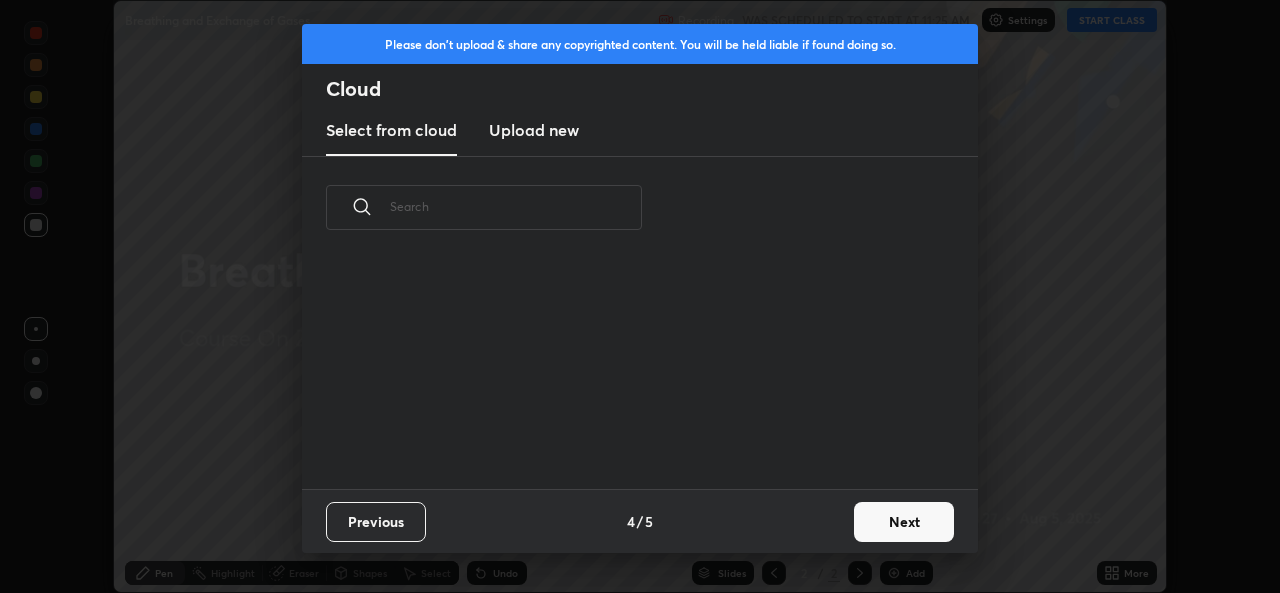 click on "Next" at bounding box center (904, 522) 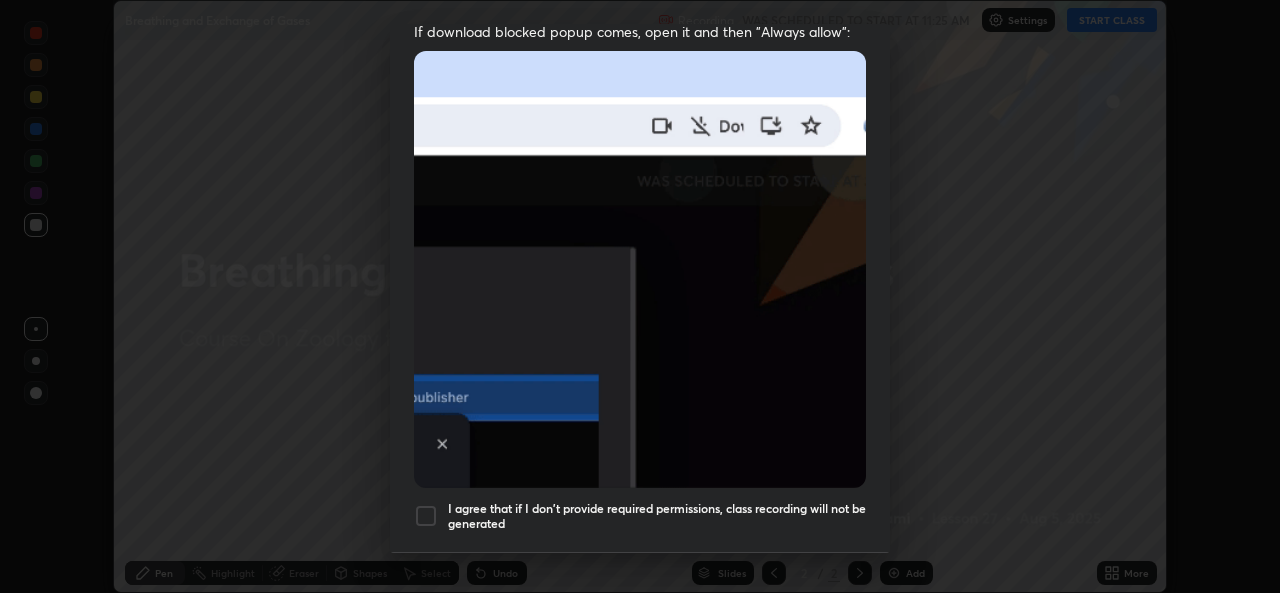 scroll, scrollTop: 471, scrollLeft: 0, axis: vertical 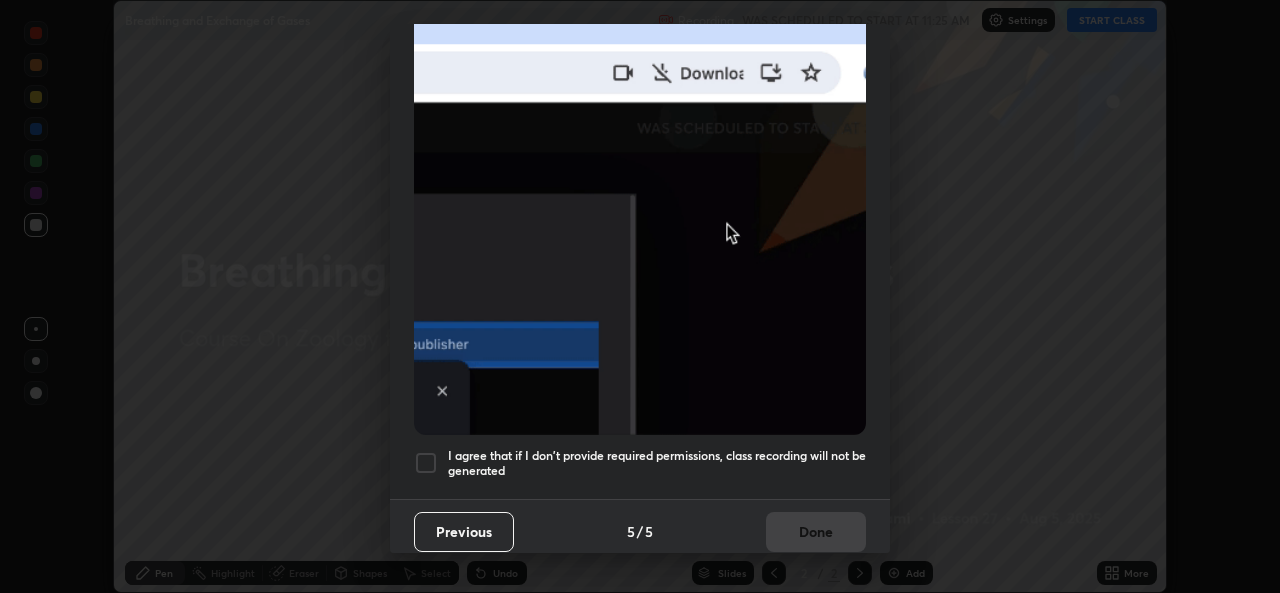 click at bounding box center [426, 463] 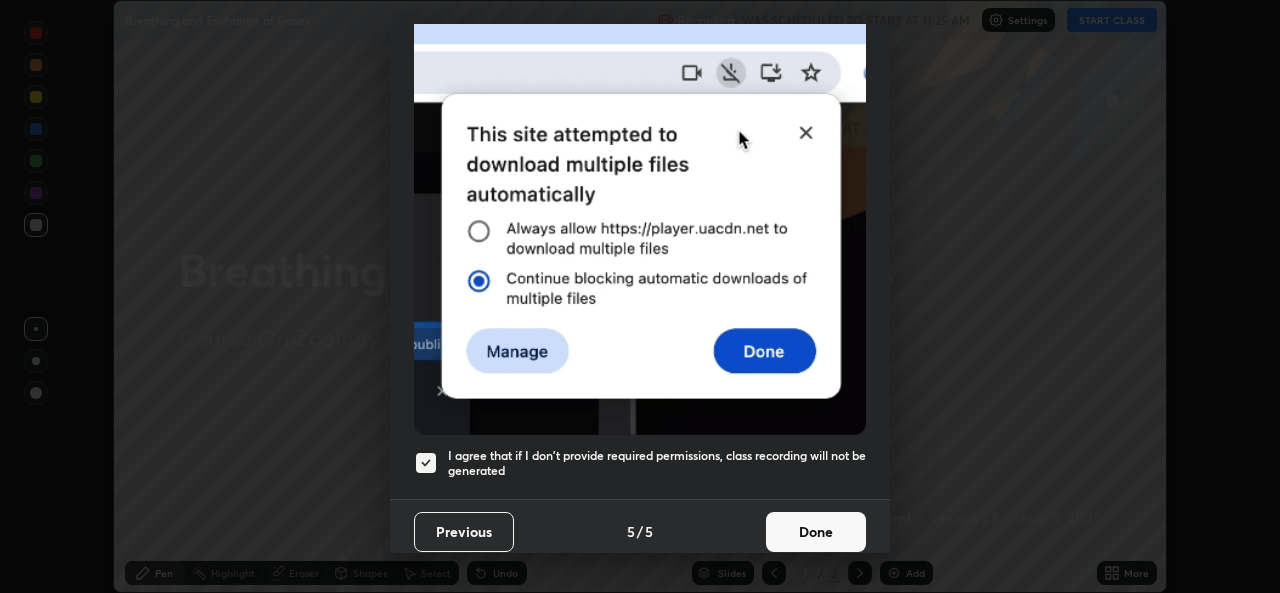 click on "Done" at bounding box center [816, 532] 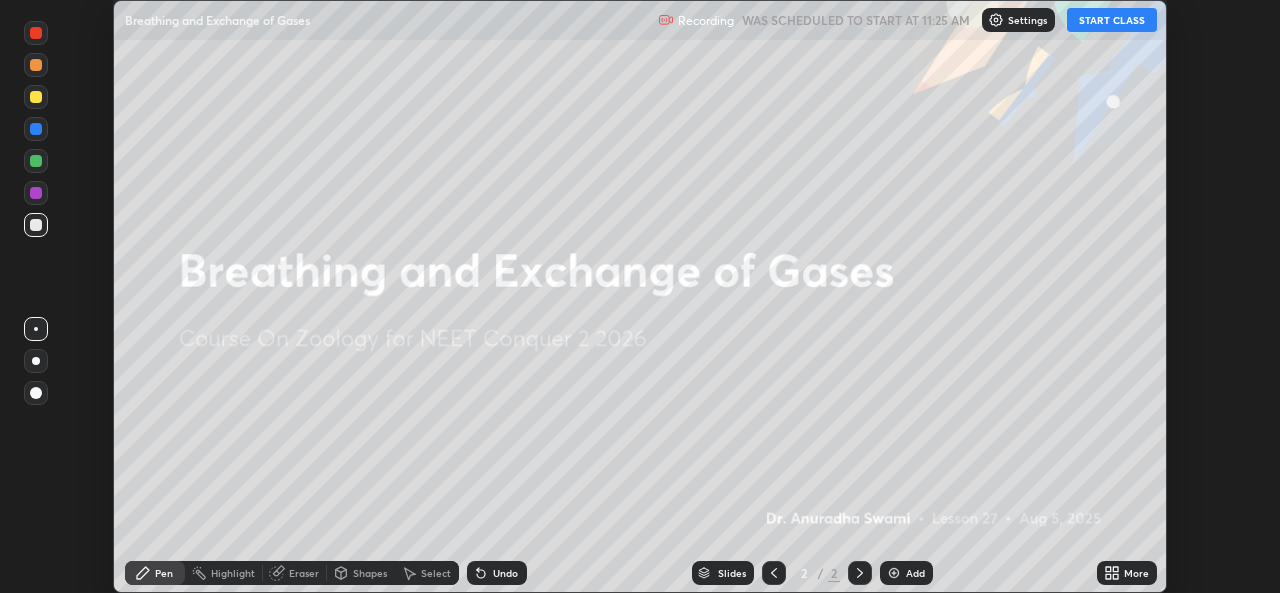 click on "START CLASS" at bounding box center [1112, 20] 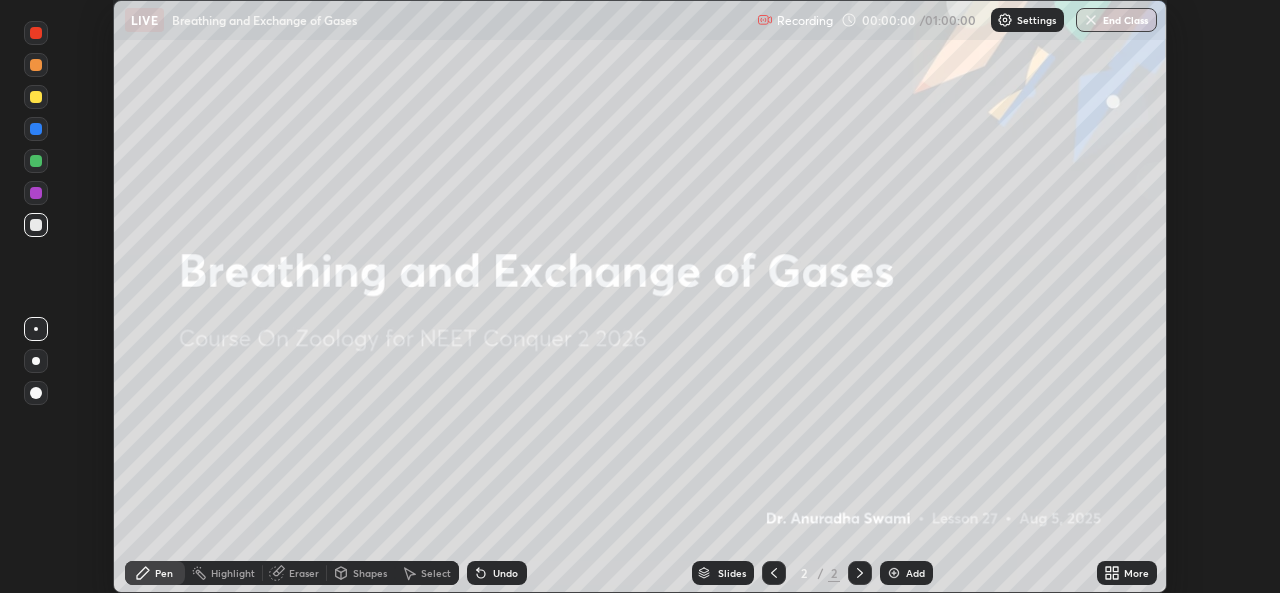 click 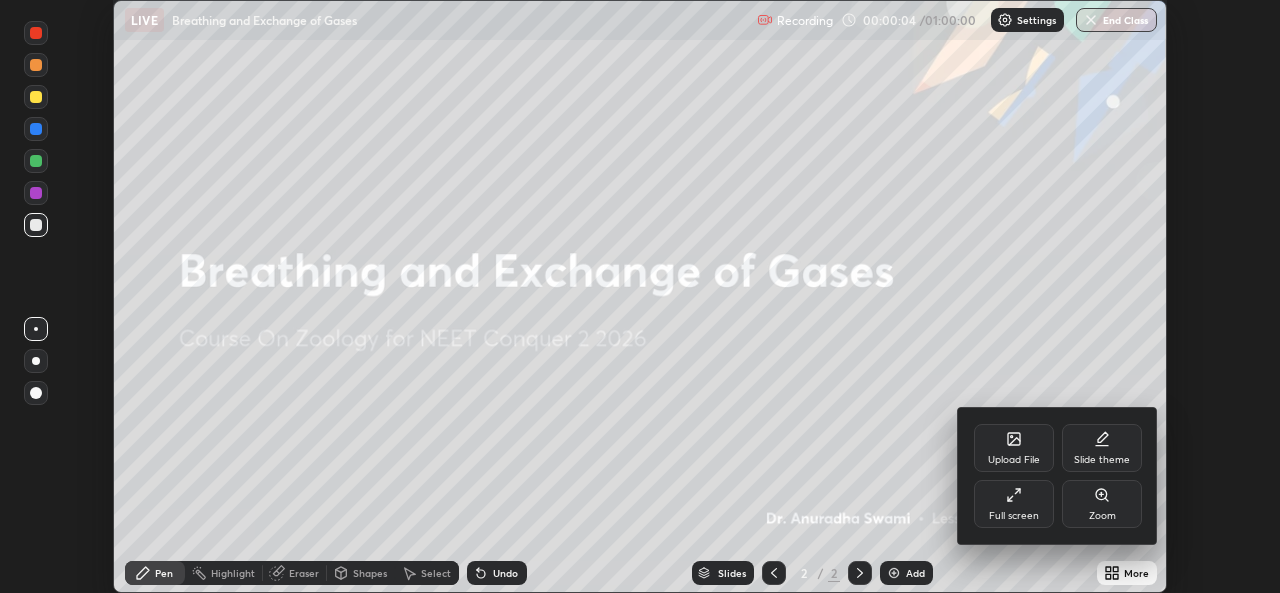 click at bounding box center (640, 296) 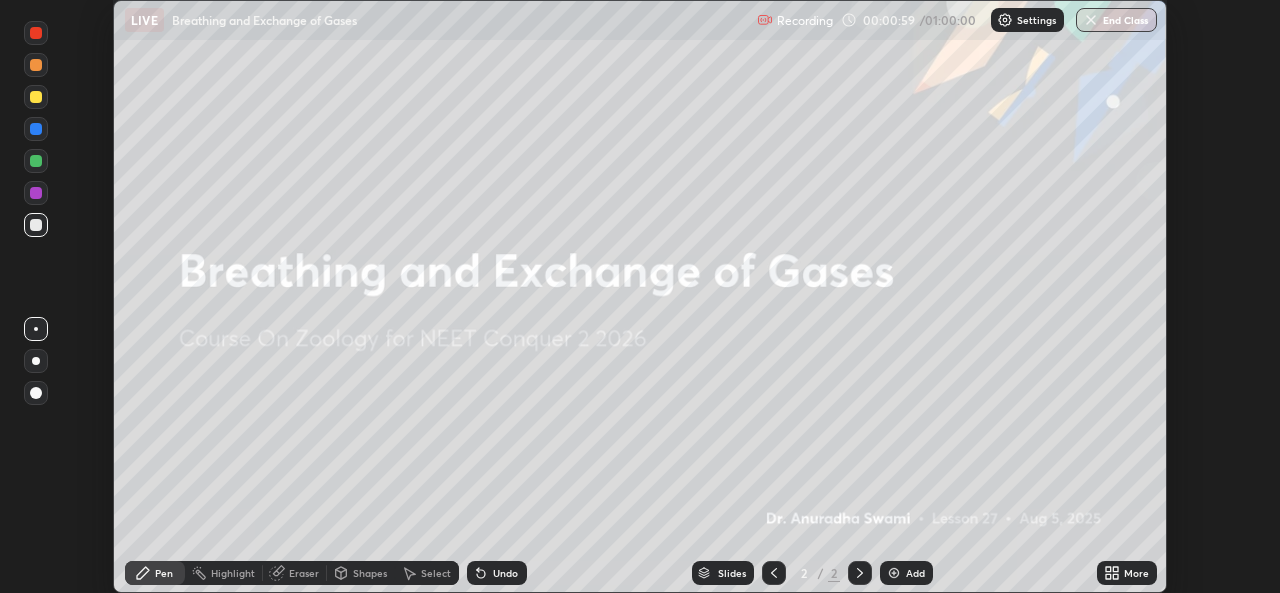 click 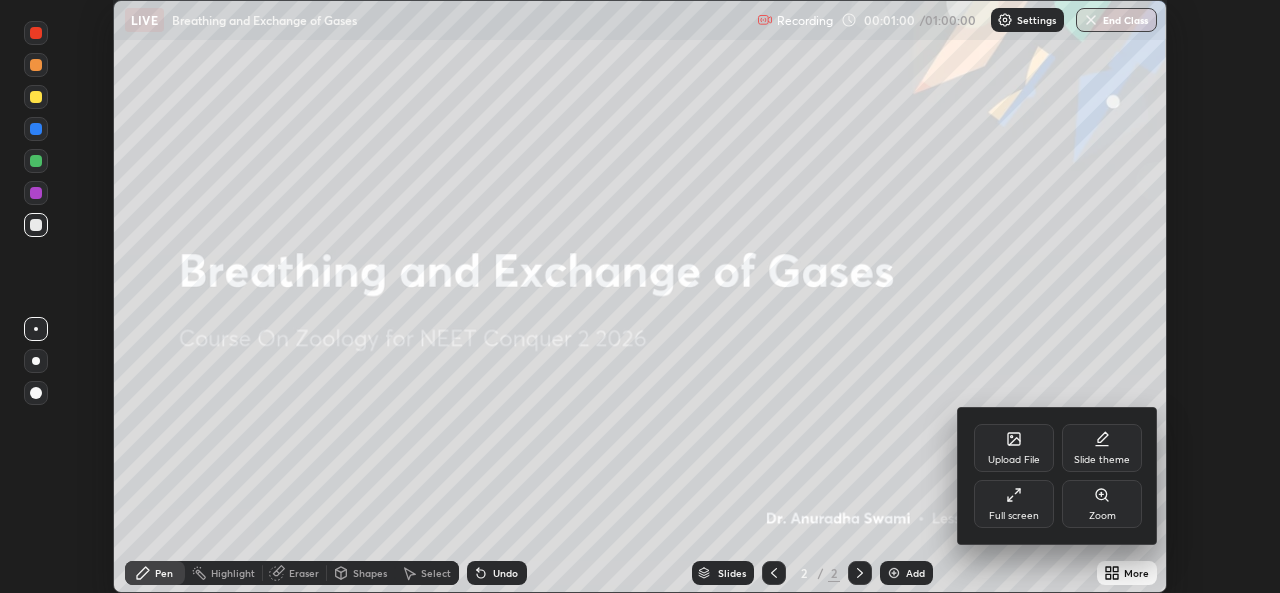click 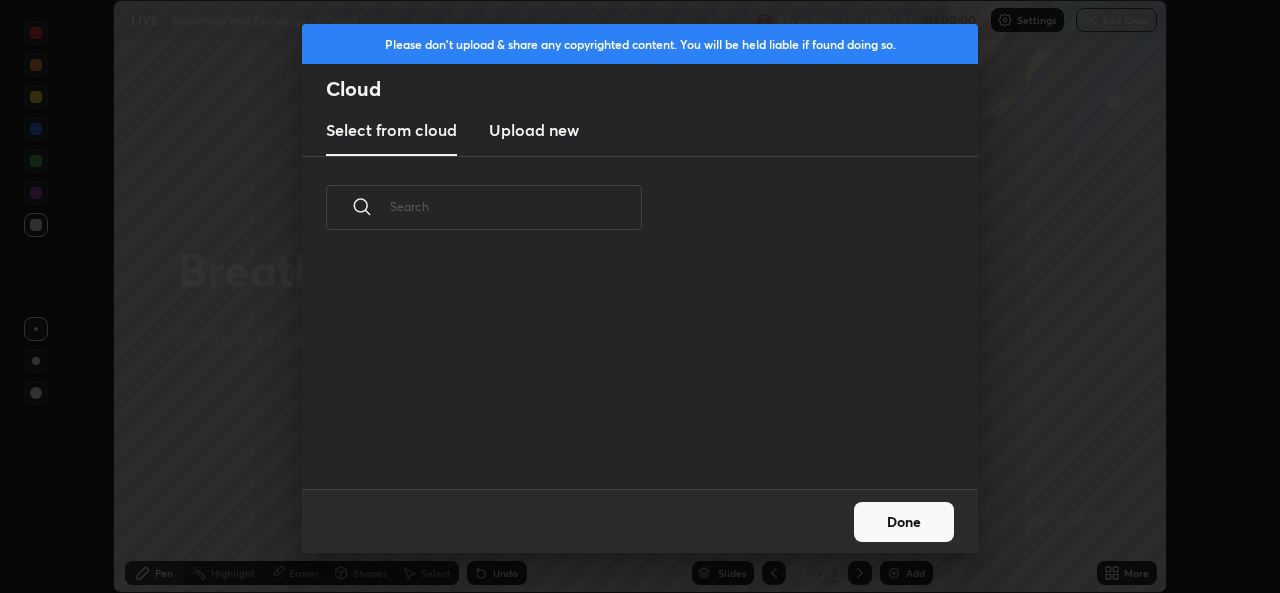 scroll, scrollTop: 7, scrollLeft: 11, axis: both 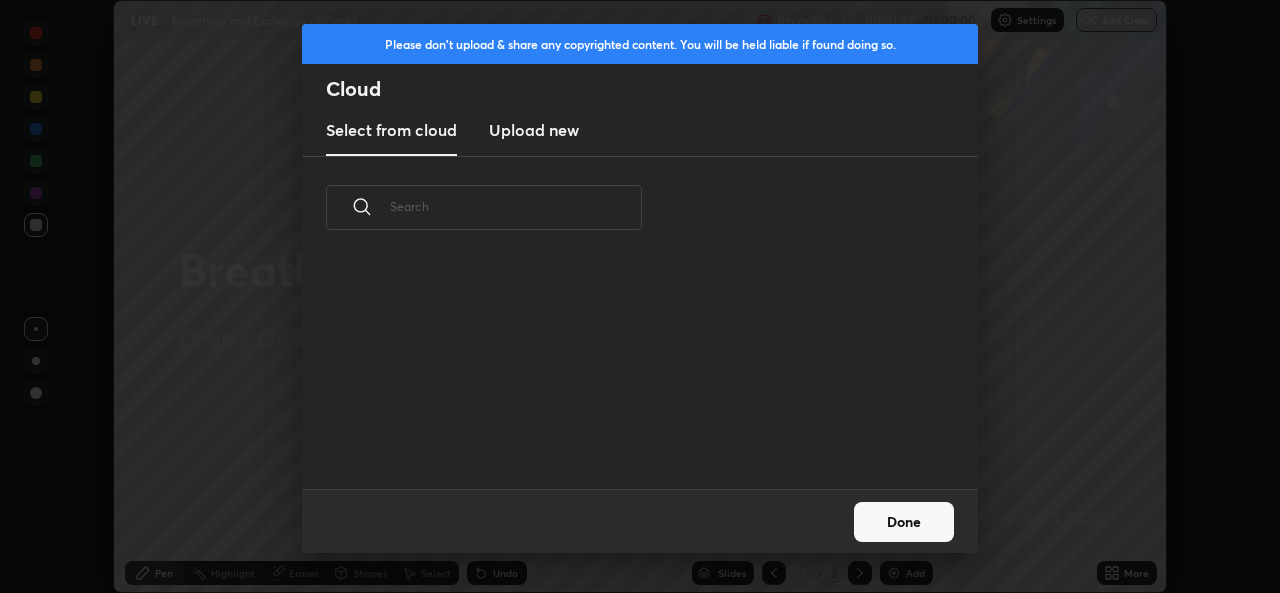 click on "Upload new" at bounding box center [534, 130] 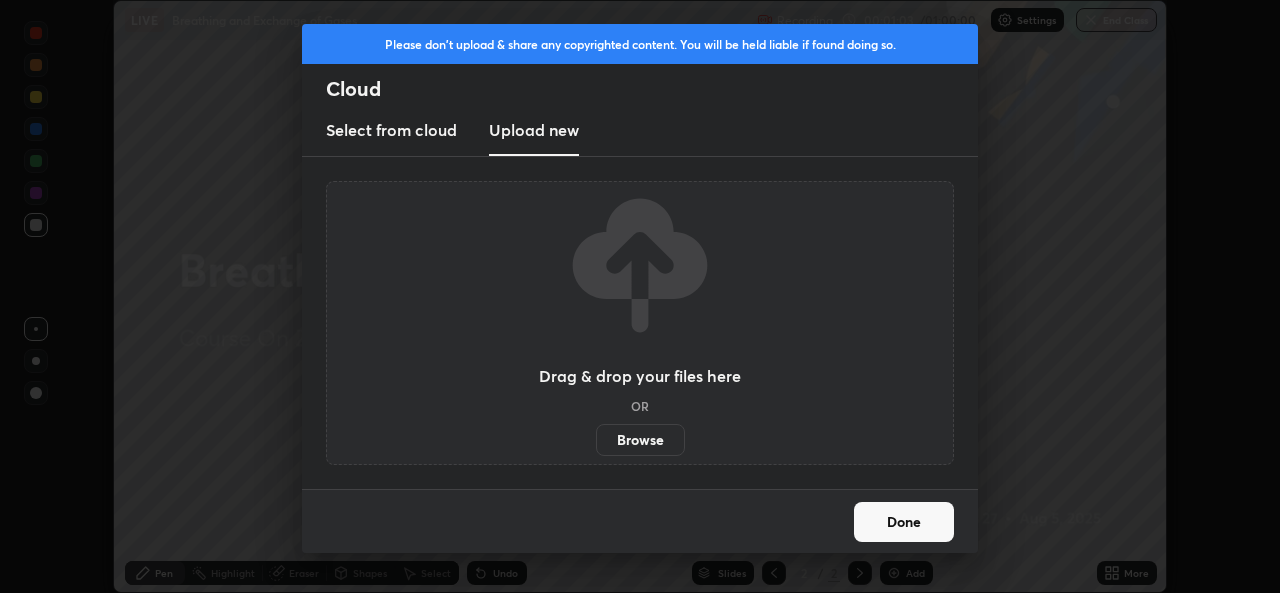 click on "Browse" at bounding box center (640, 440) 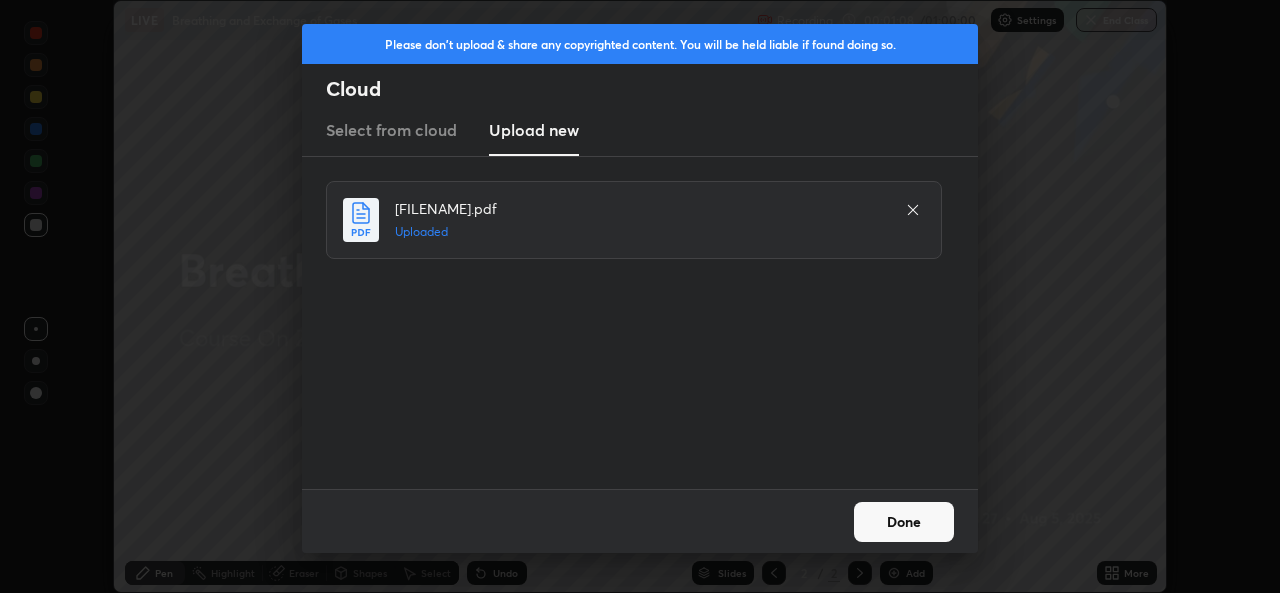 click on "Done" at bounding box center [904, 522] 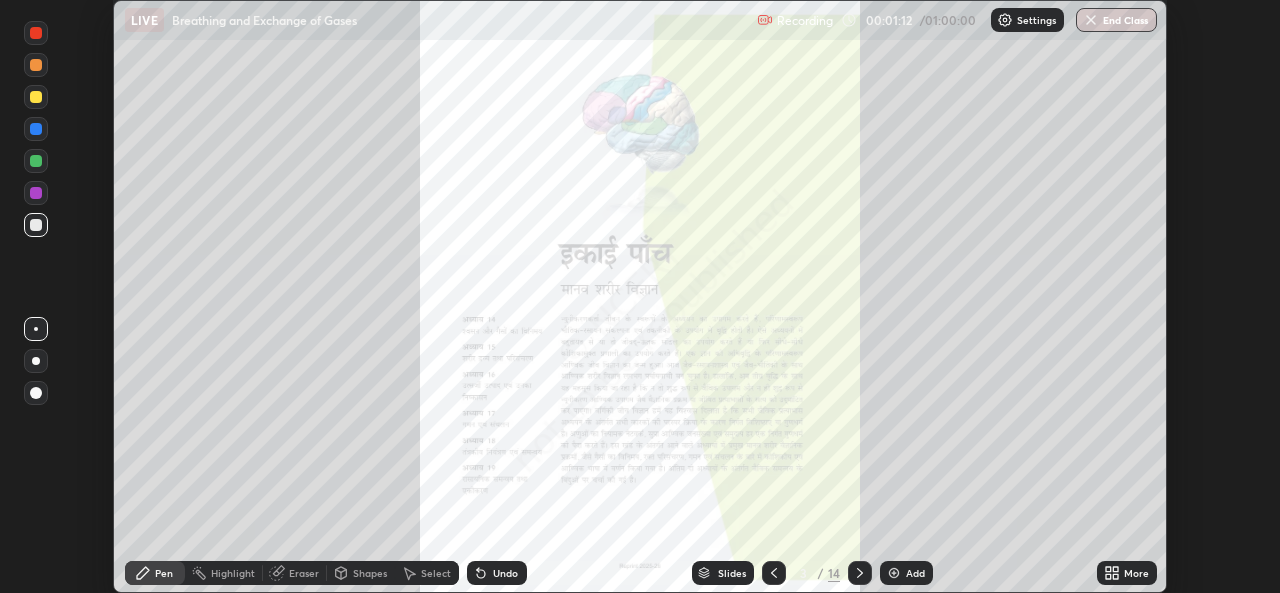 click 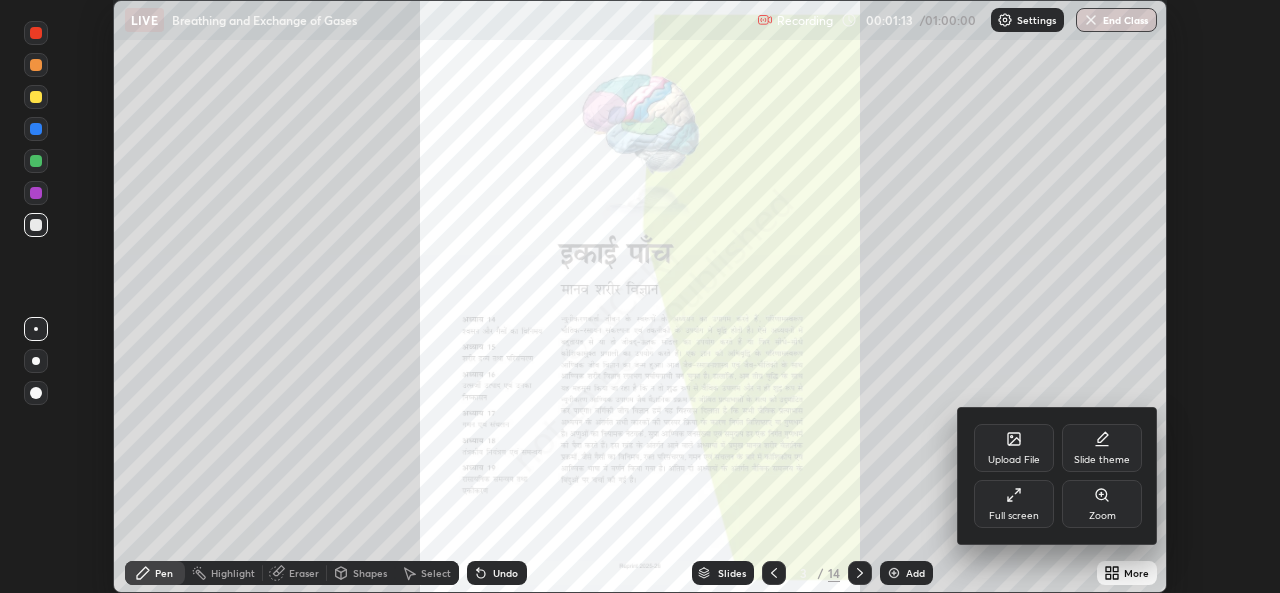 click 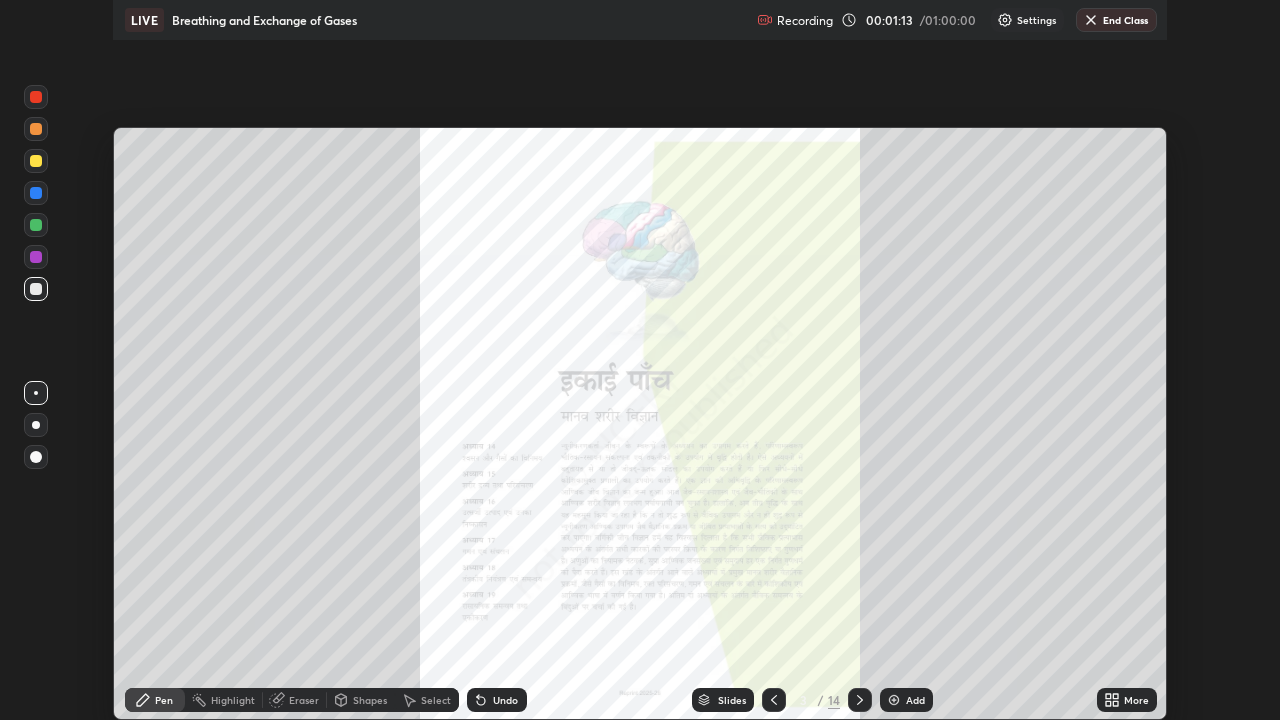 scroll, scrollTop: 99280, scrollLeft: 98720, axis: both 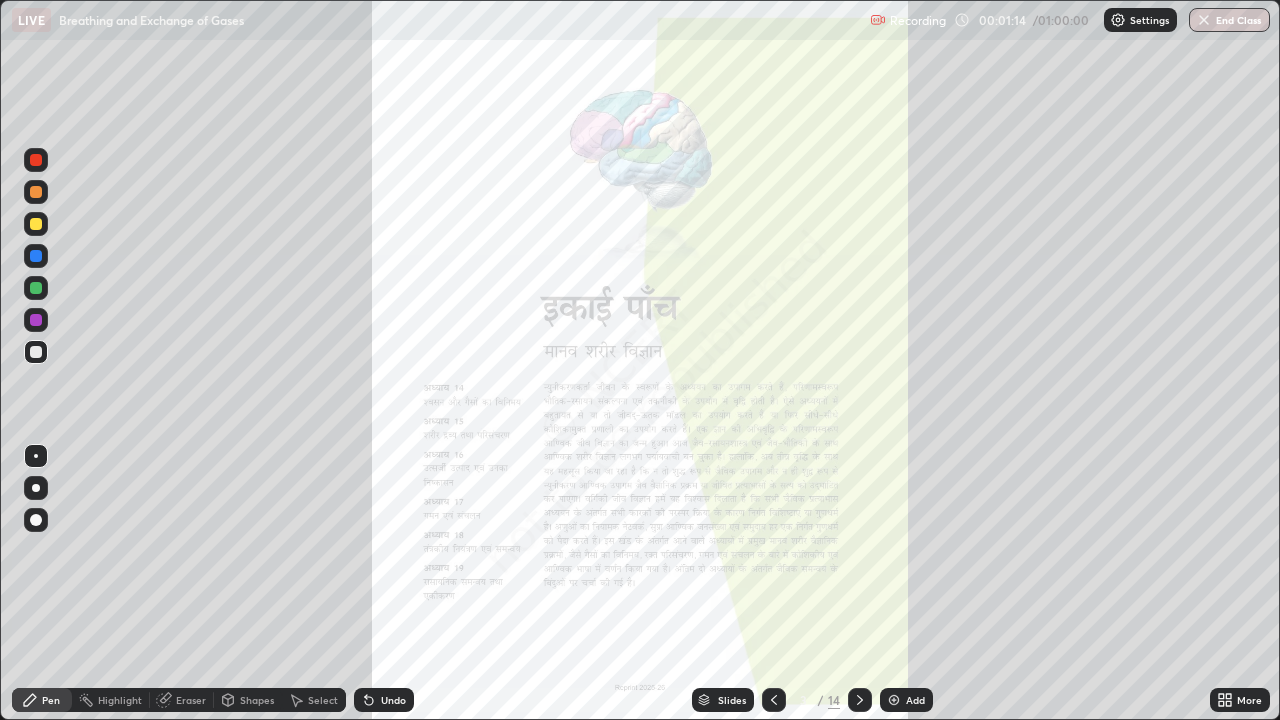 click 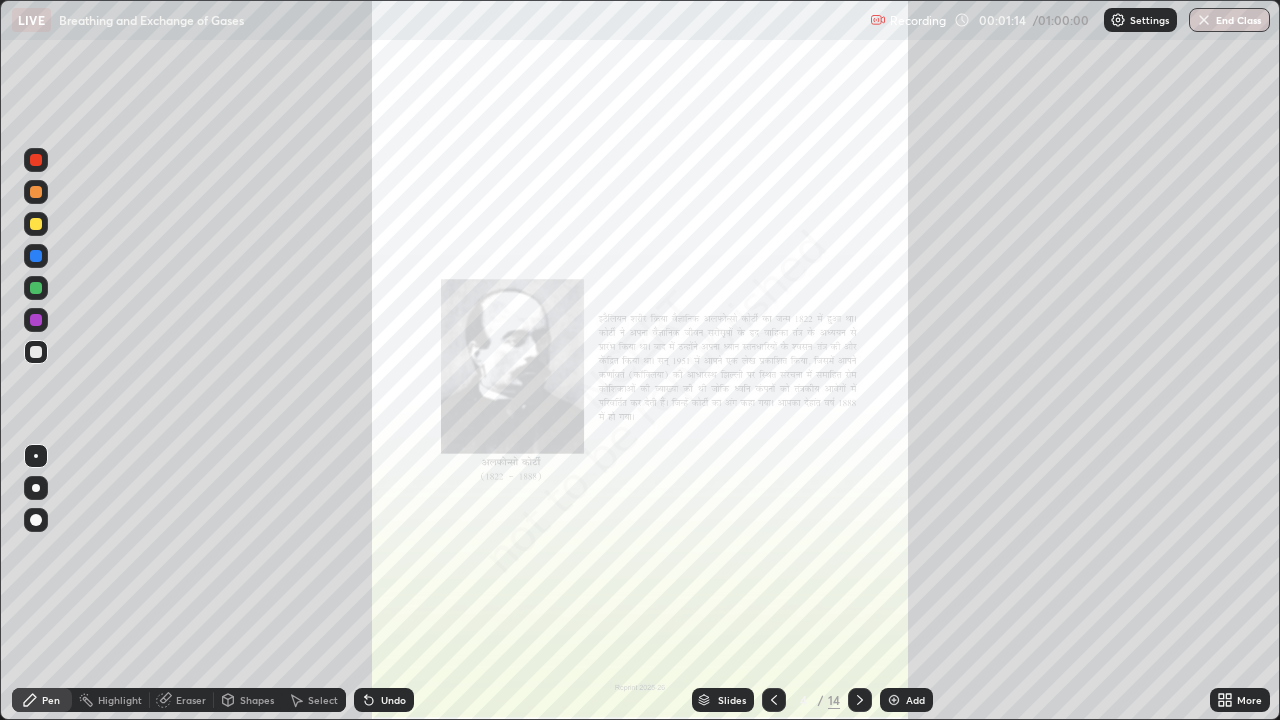 click 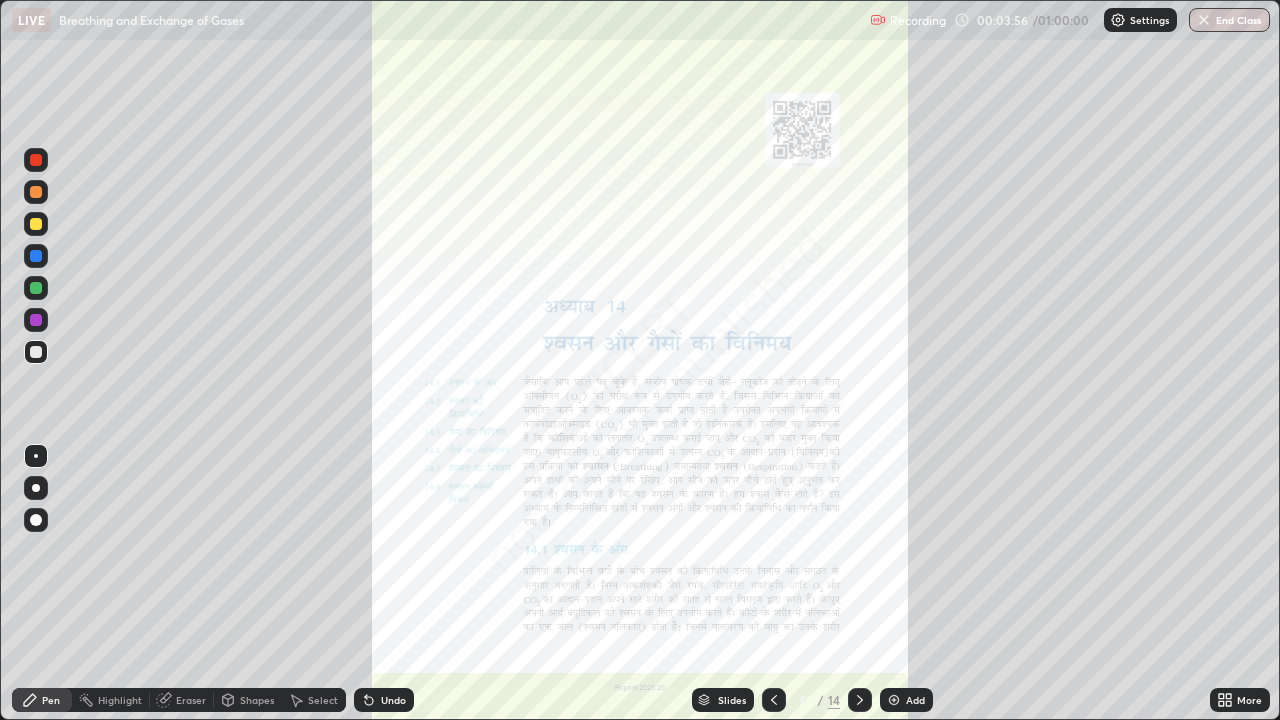 click at bounding box center [36, 320] 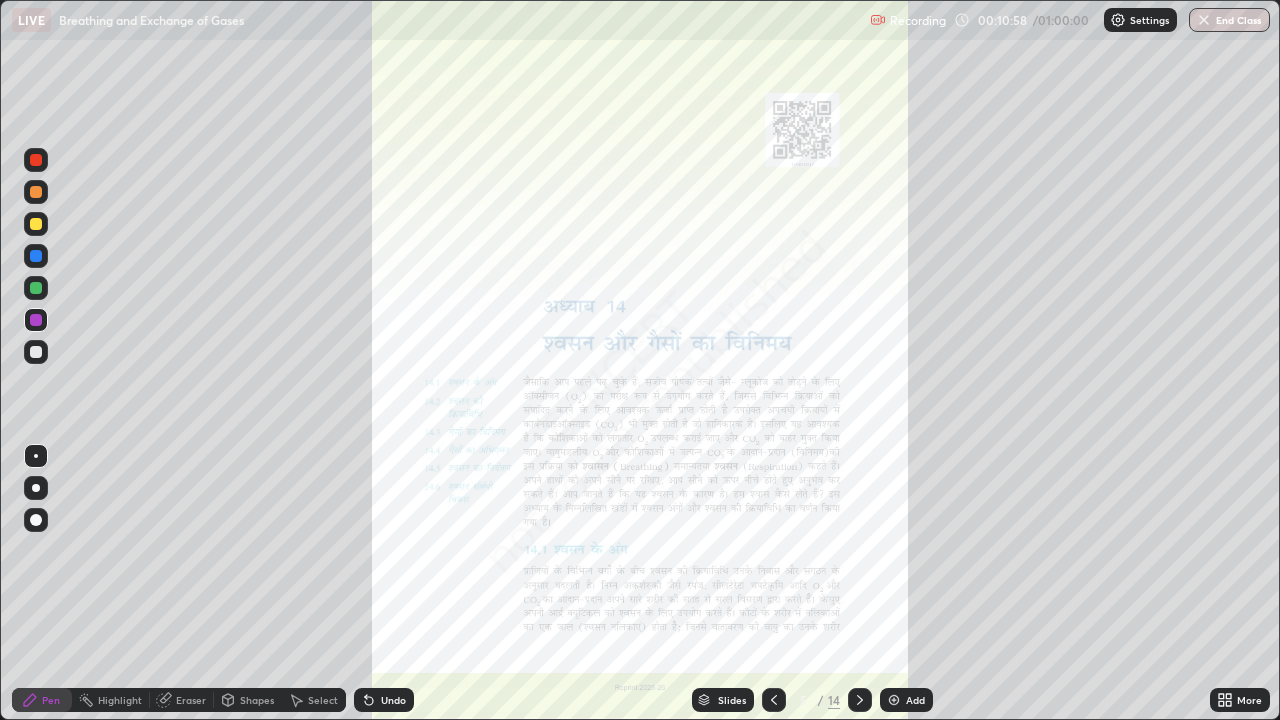 click 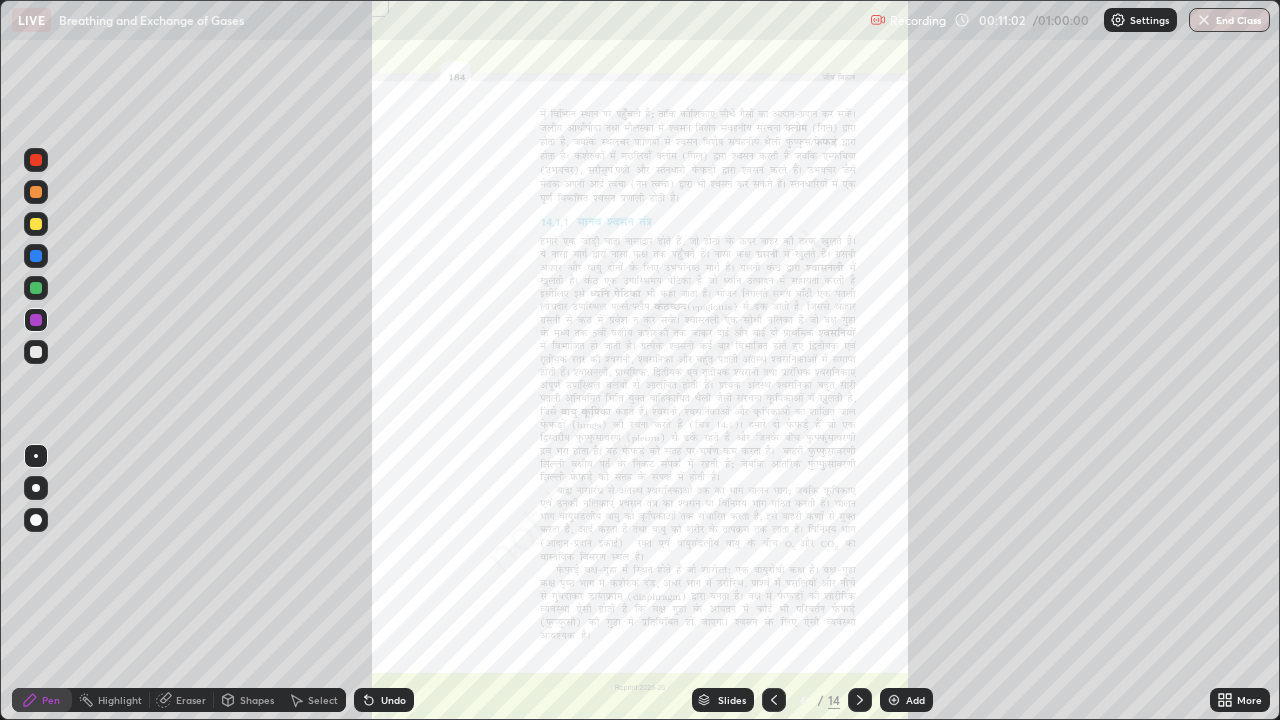 click 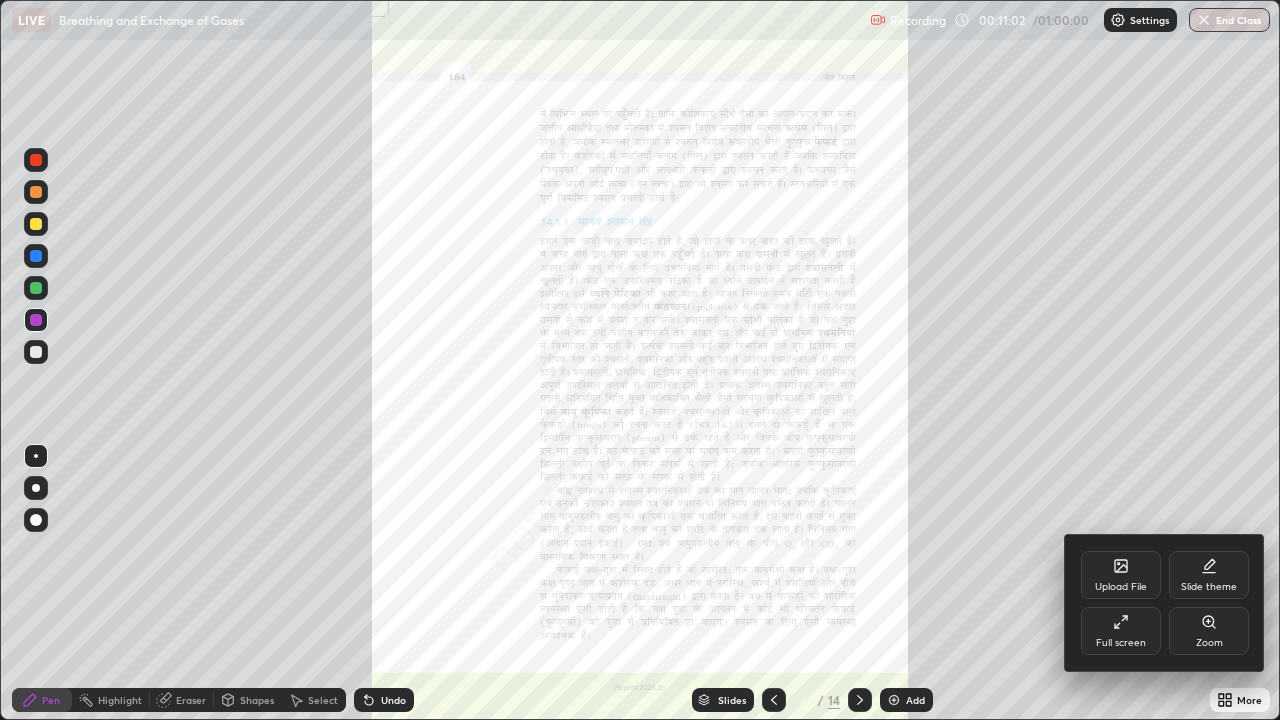click 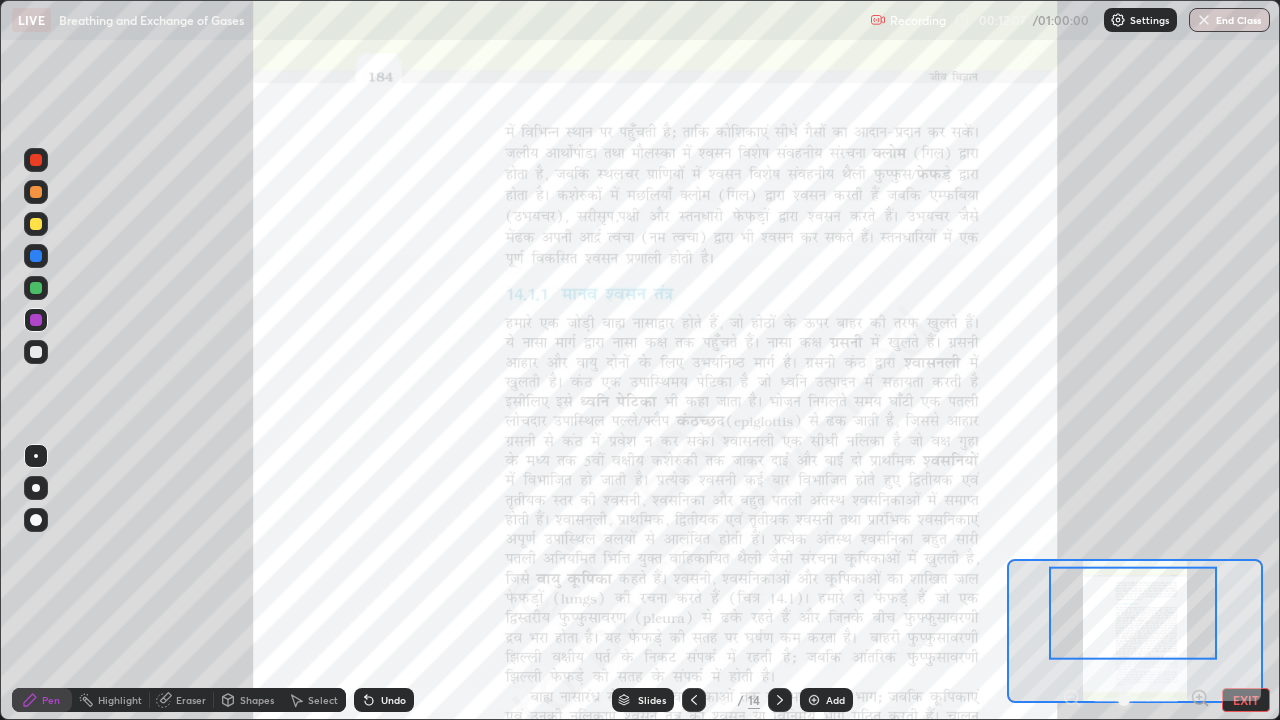 click at bounding box center (814, 700) 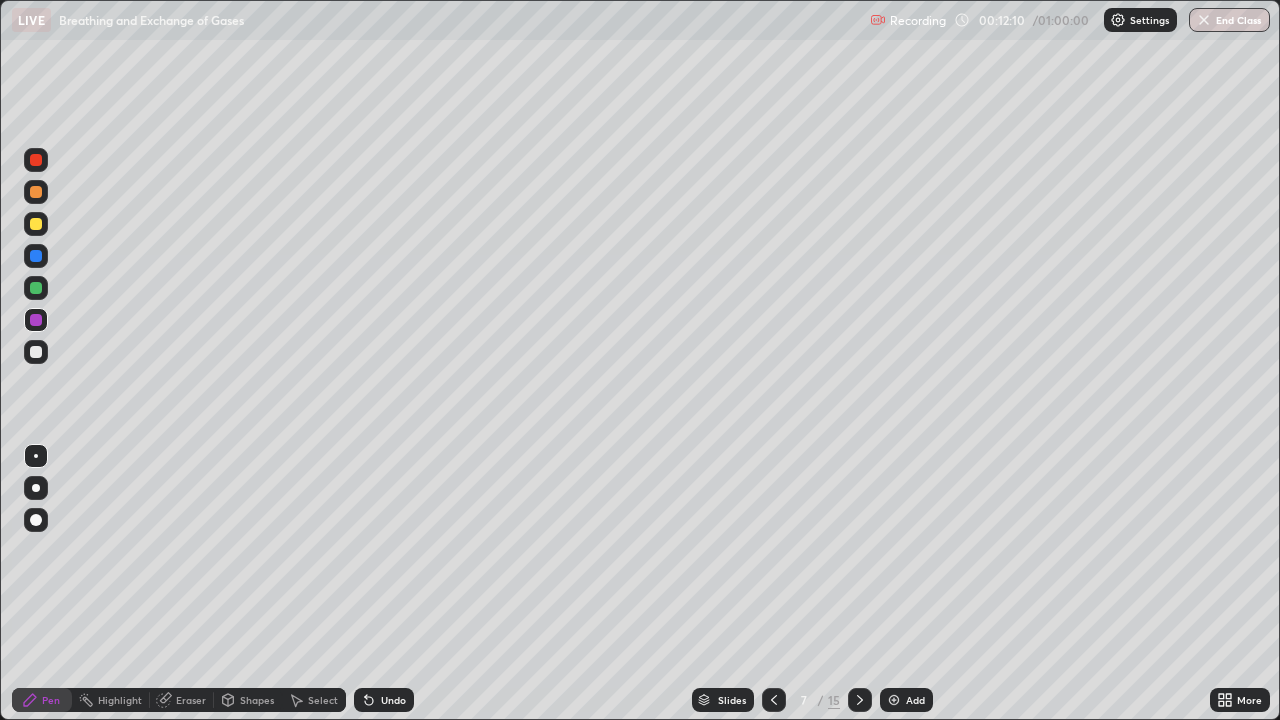 click at bounding box center [36, 352] 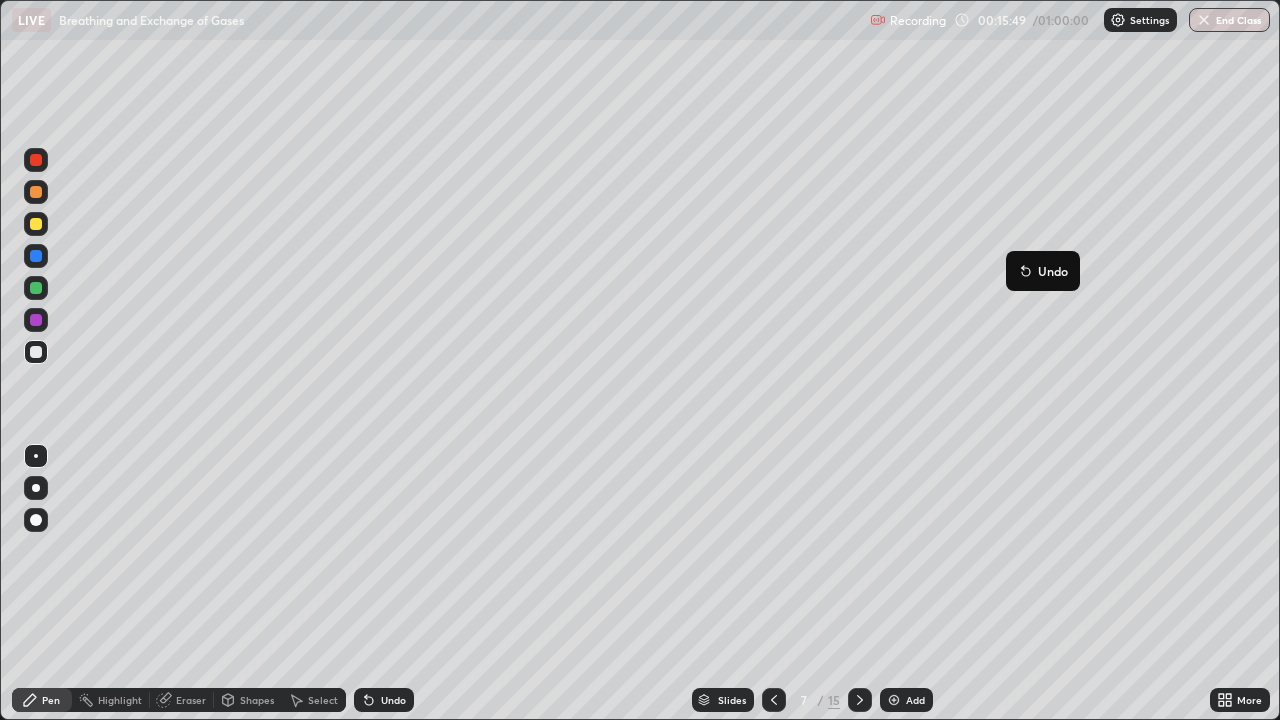 click 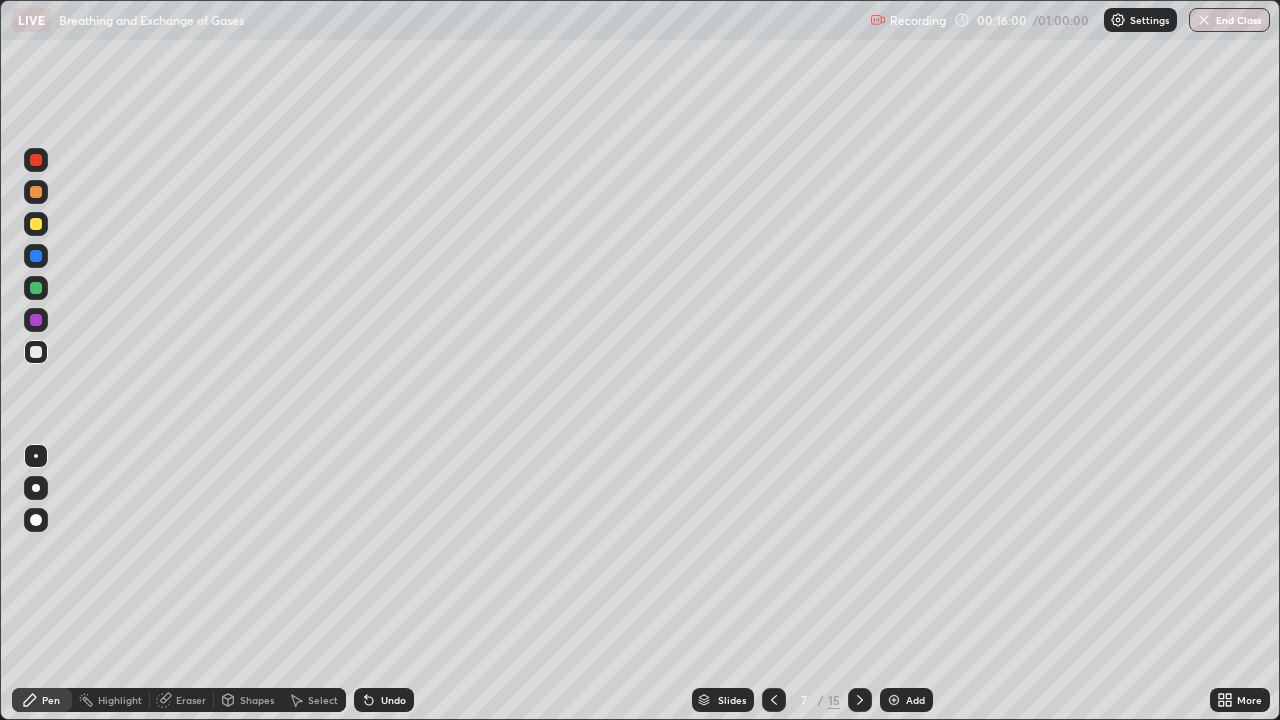 click at bounding box center [36, 320] 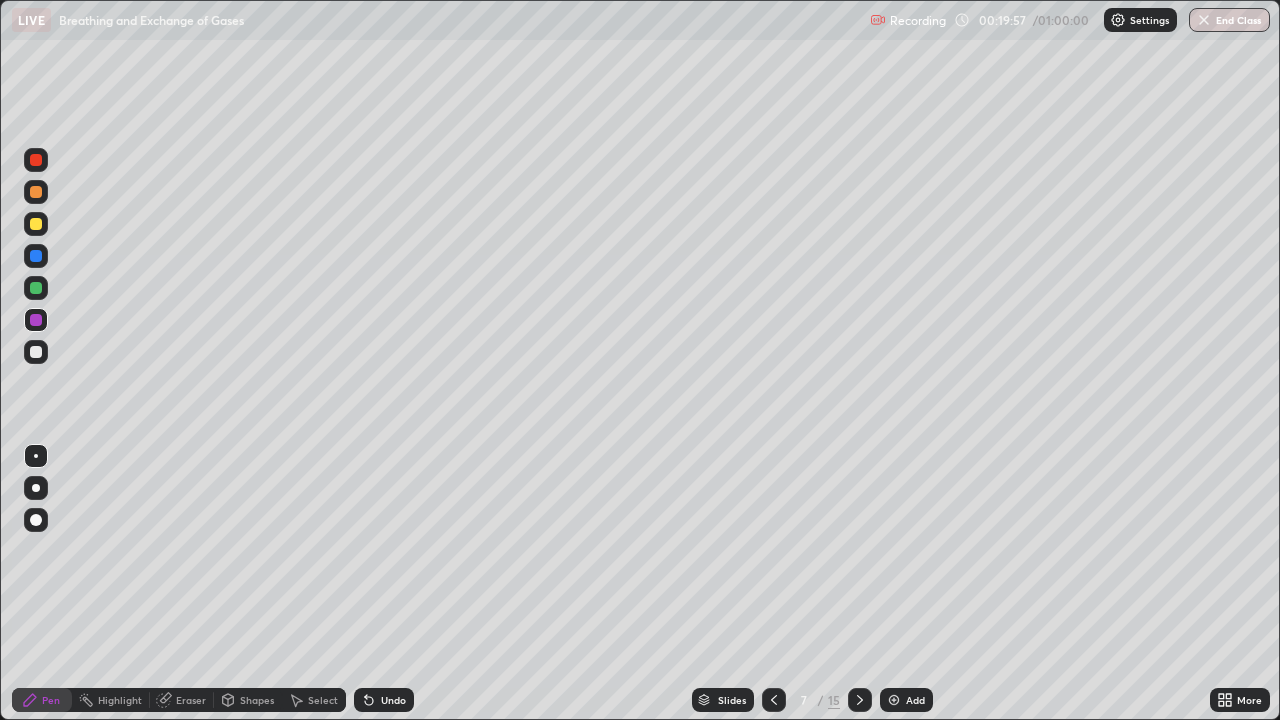 click at bounding box center (36, 352) 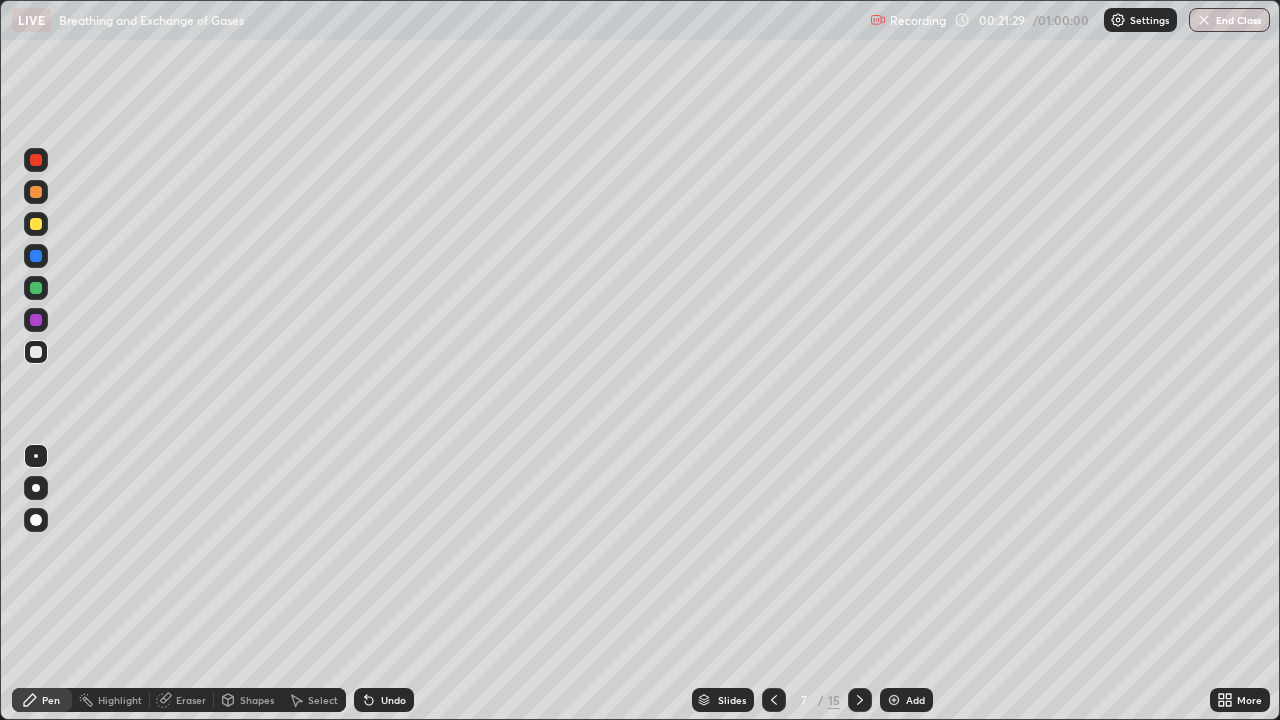 click at bounding box center (36, 224) 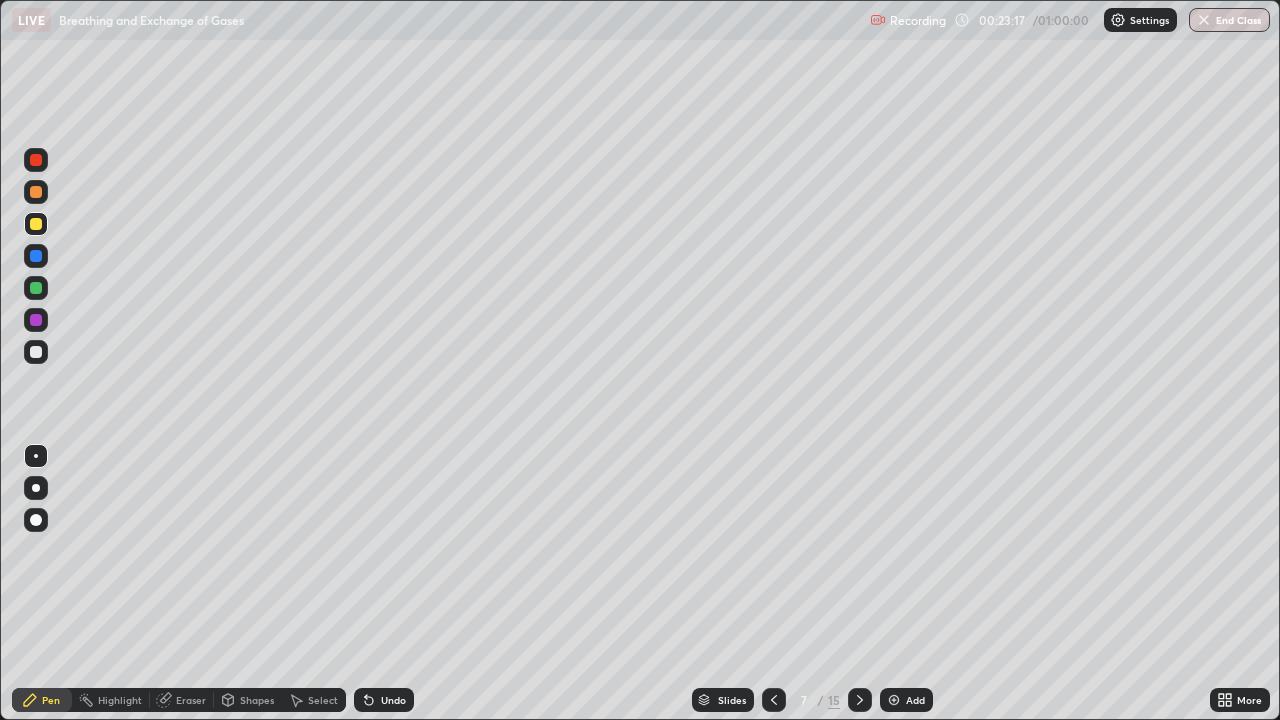 click on "Select" at bounding box center (323, 700) 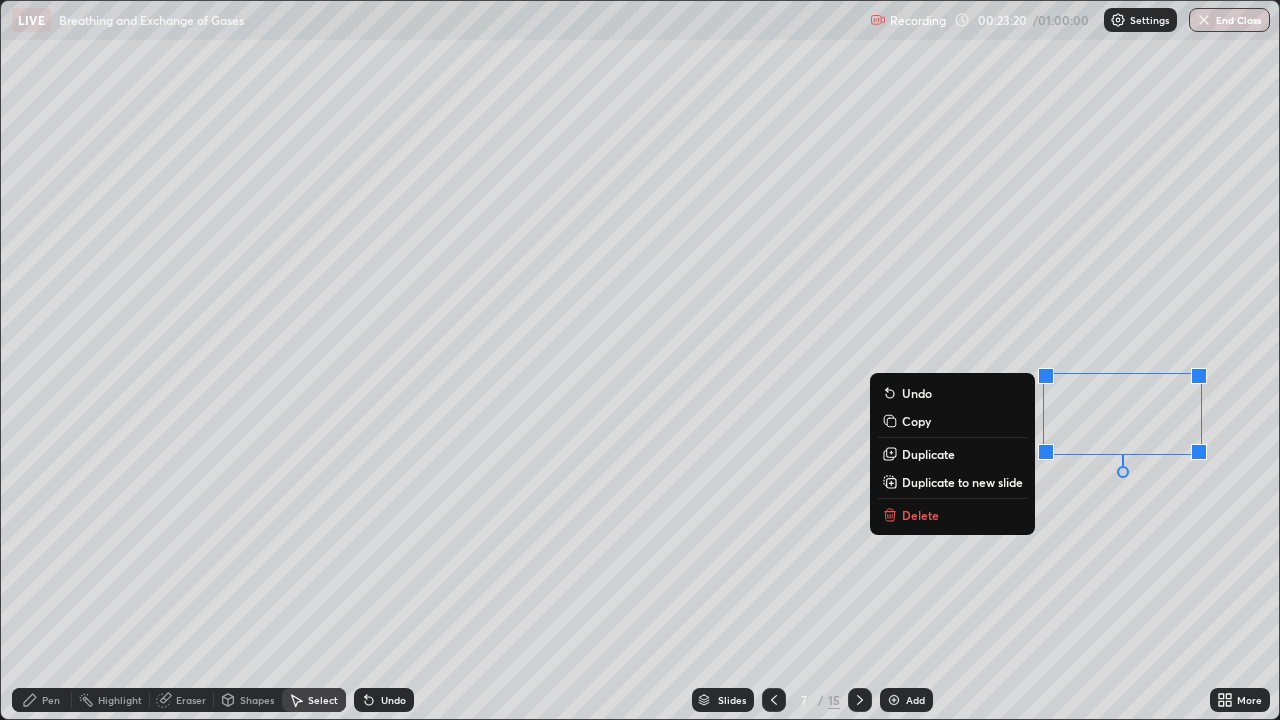 click on "Delete" at bounding box center [952, 515] 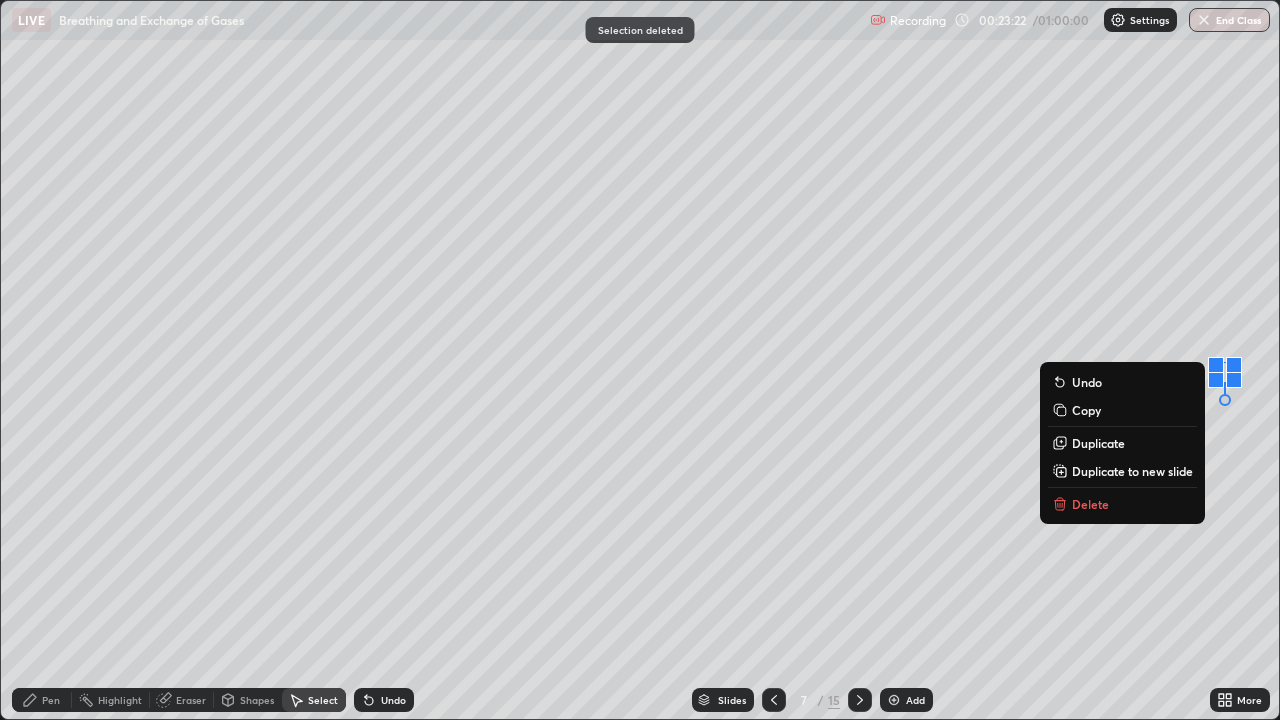 click on "Delete" at bounding box center [1122, 504] 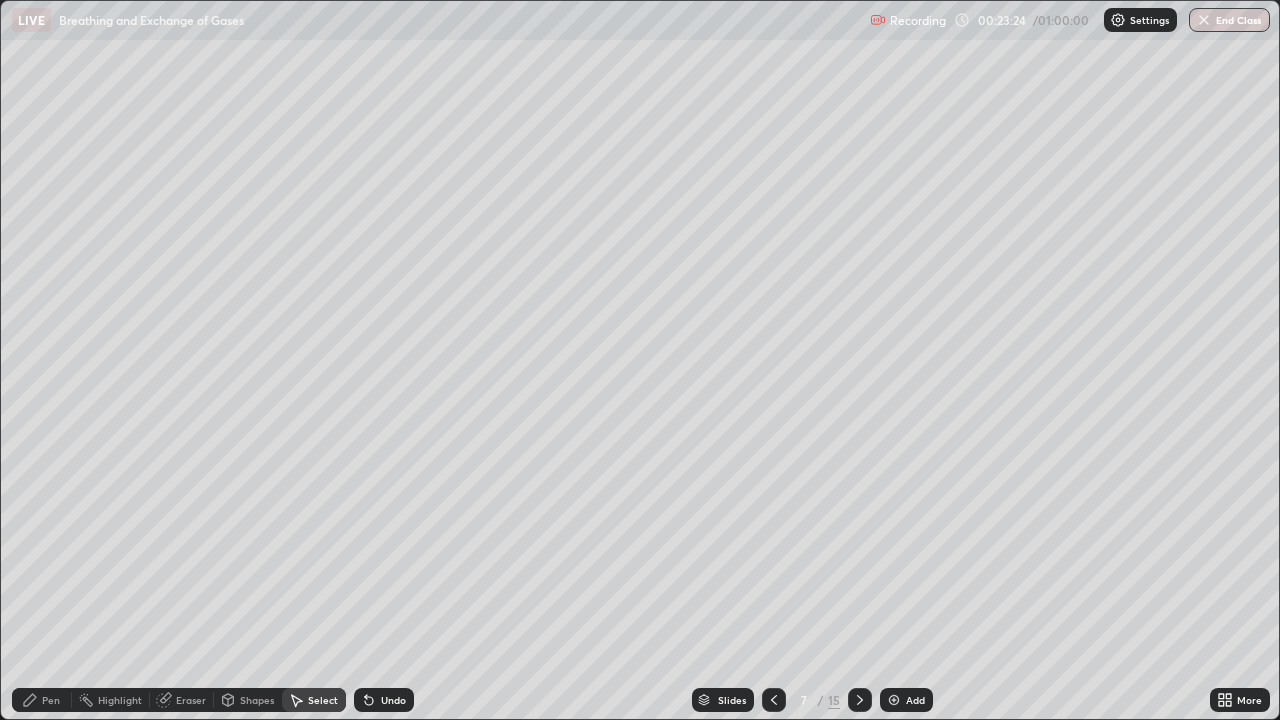 click 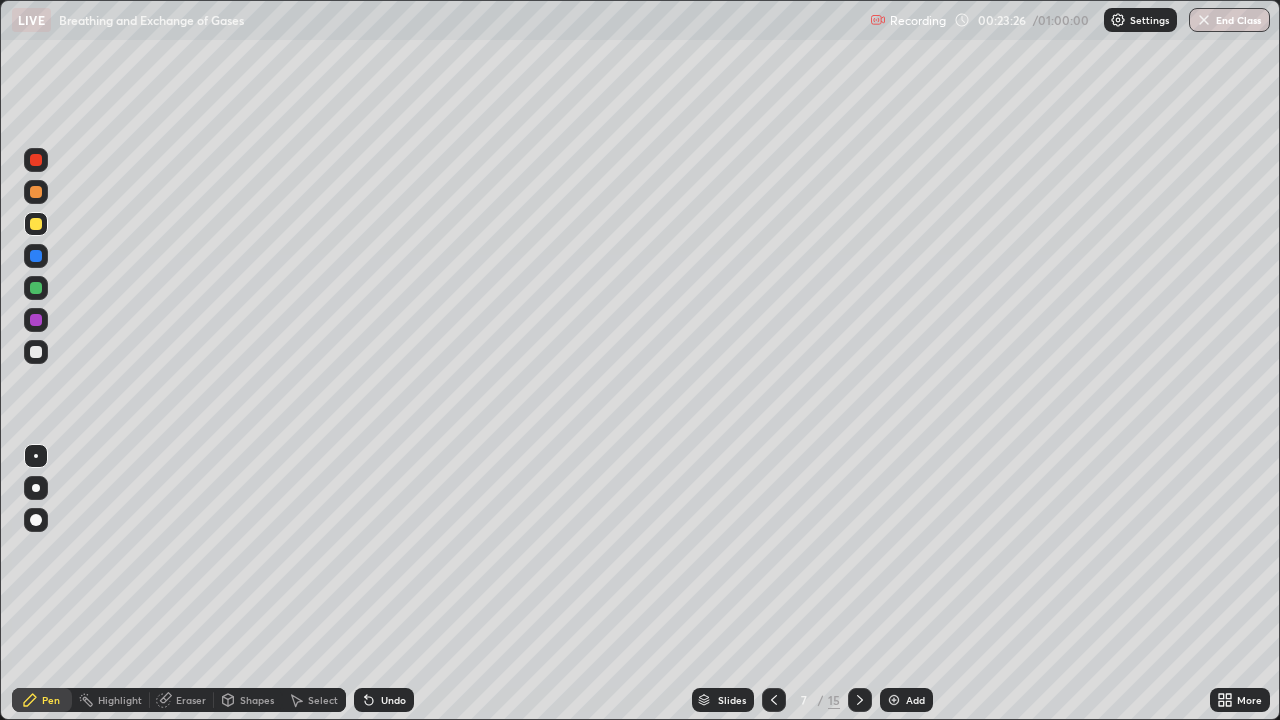 click at bounding box center (36, 224) 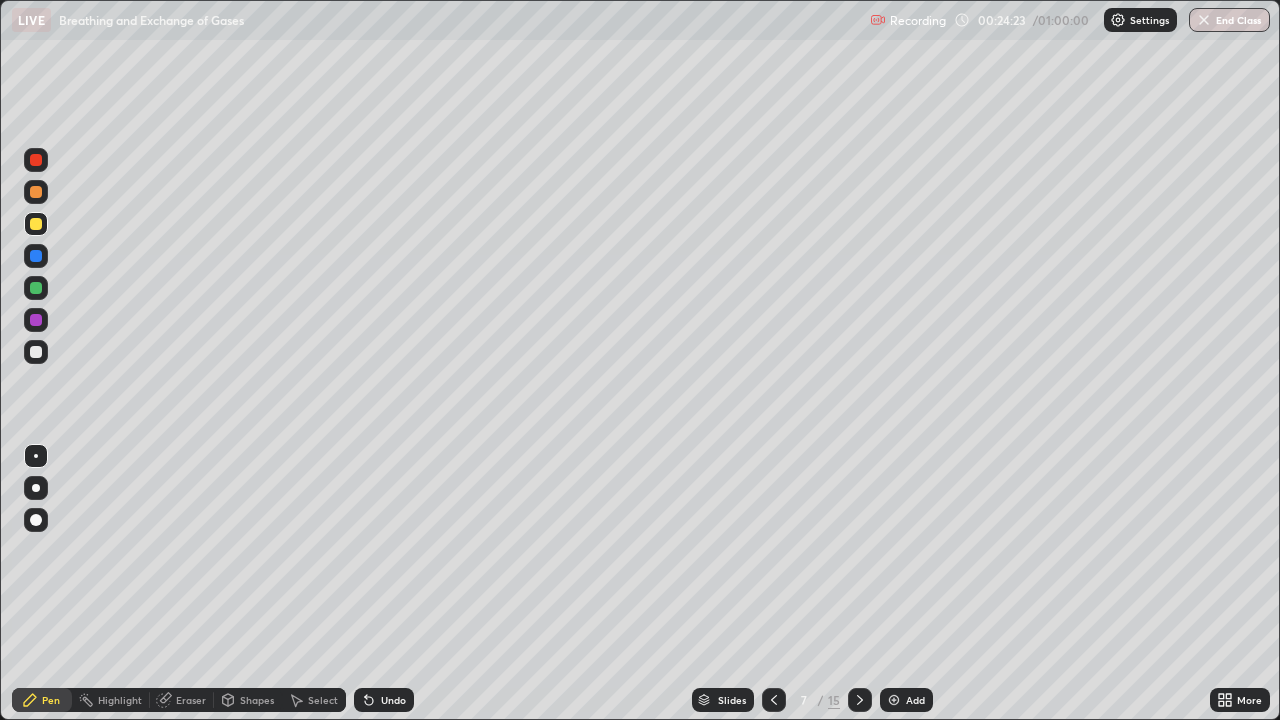 click at bounding box center [36, 192] 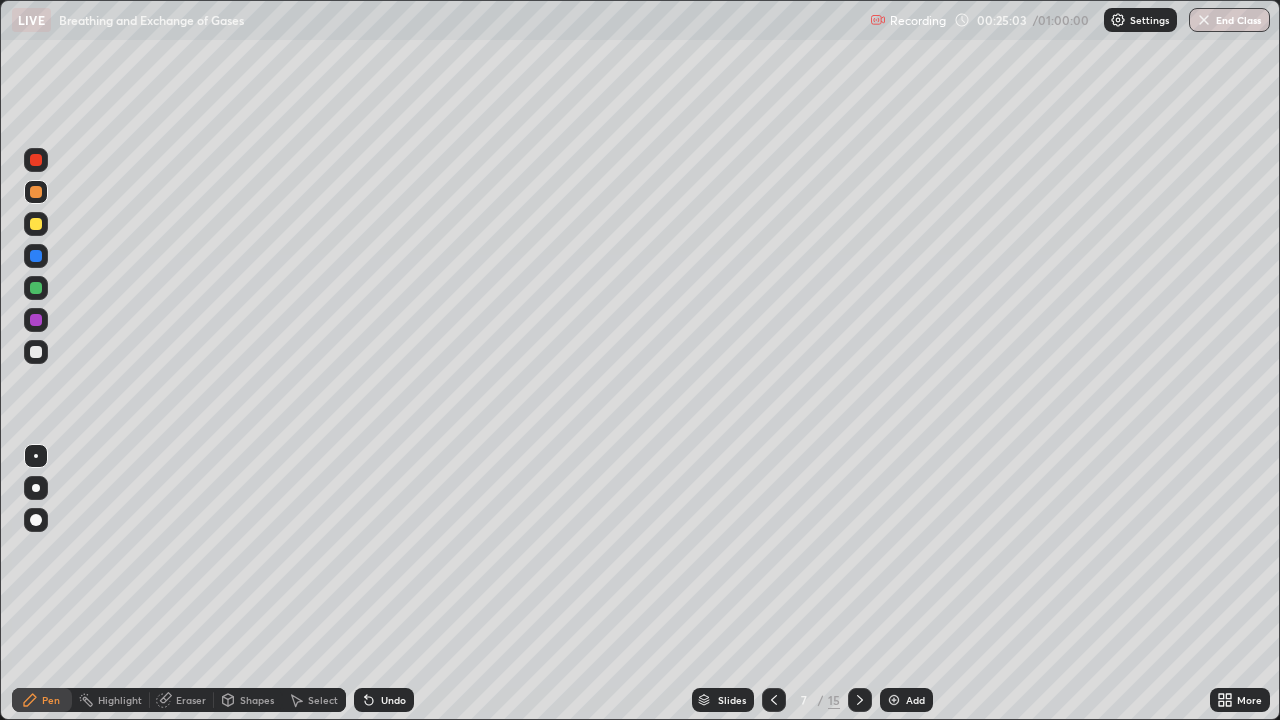 click at bounding box center [894, 700] 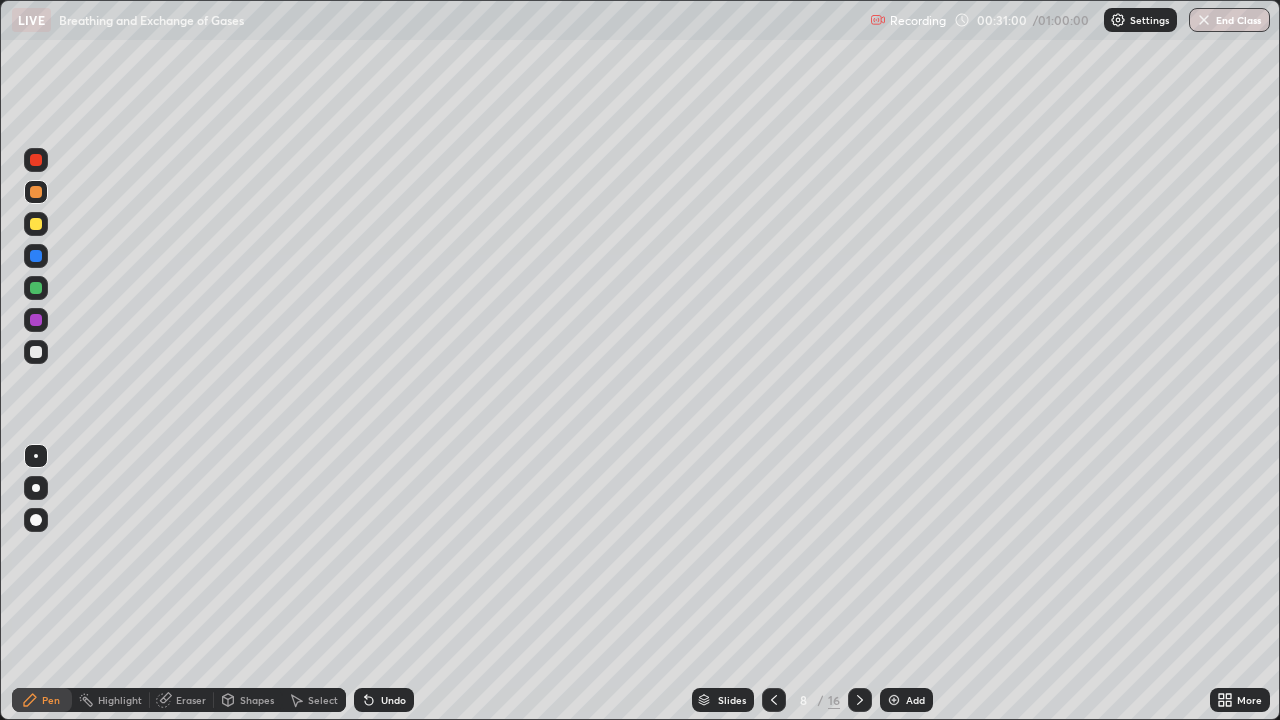 click 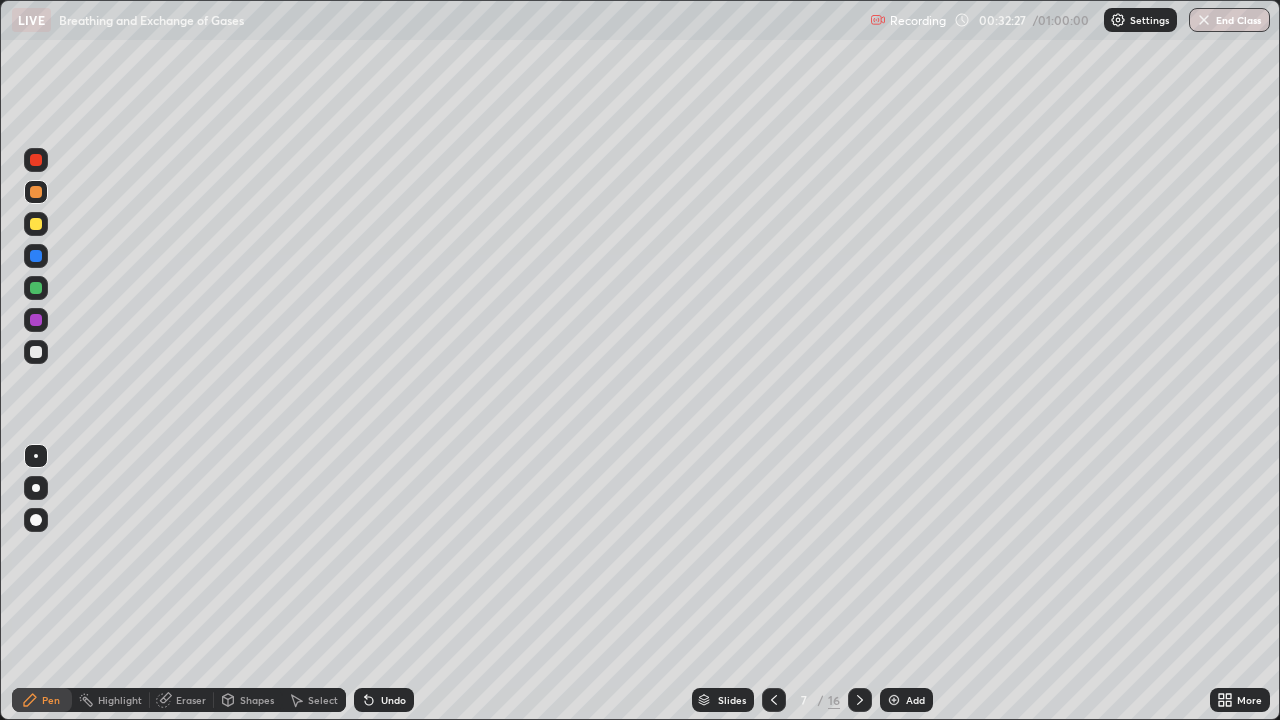 click at bounding box center (894, 700) 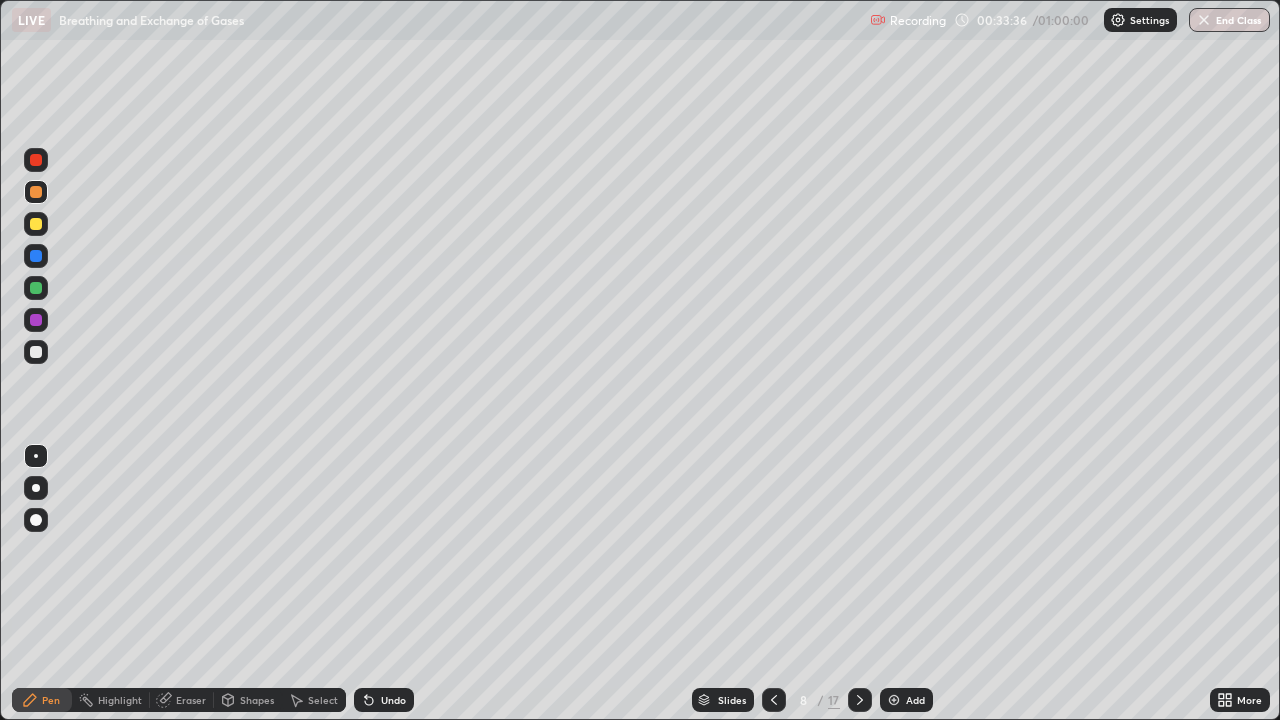 click 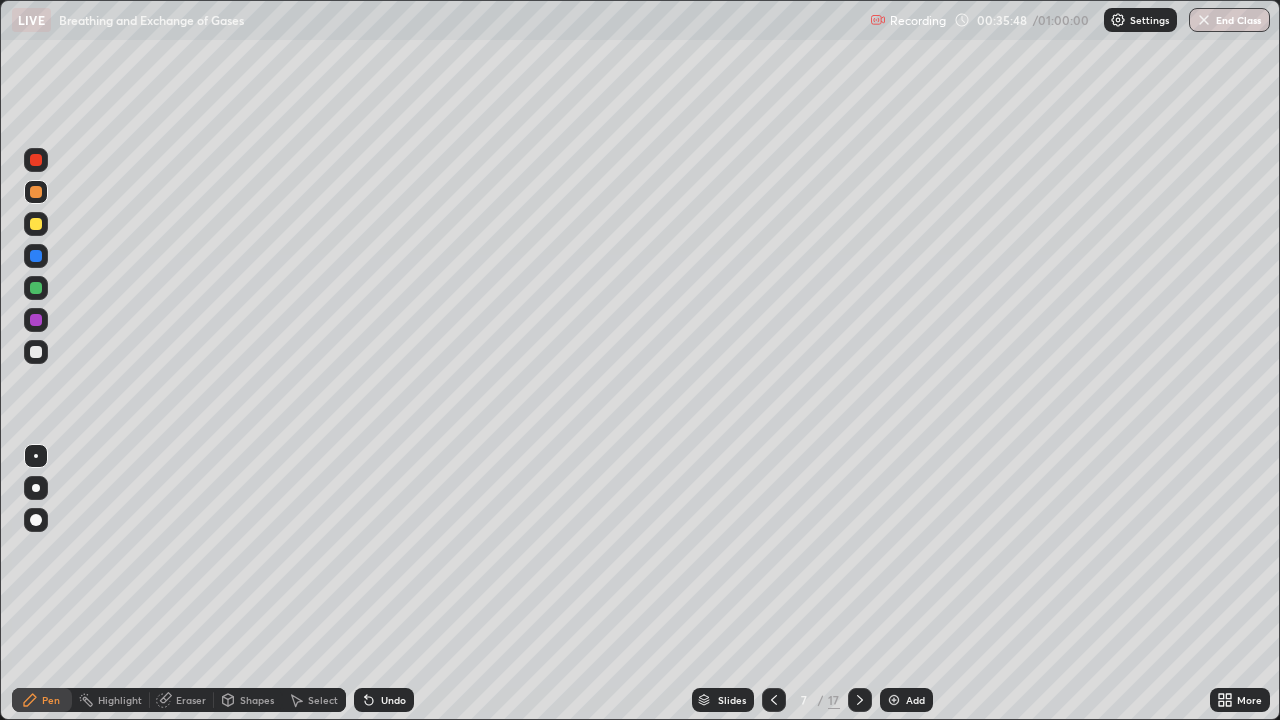 click 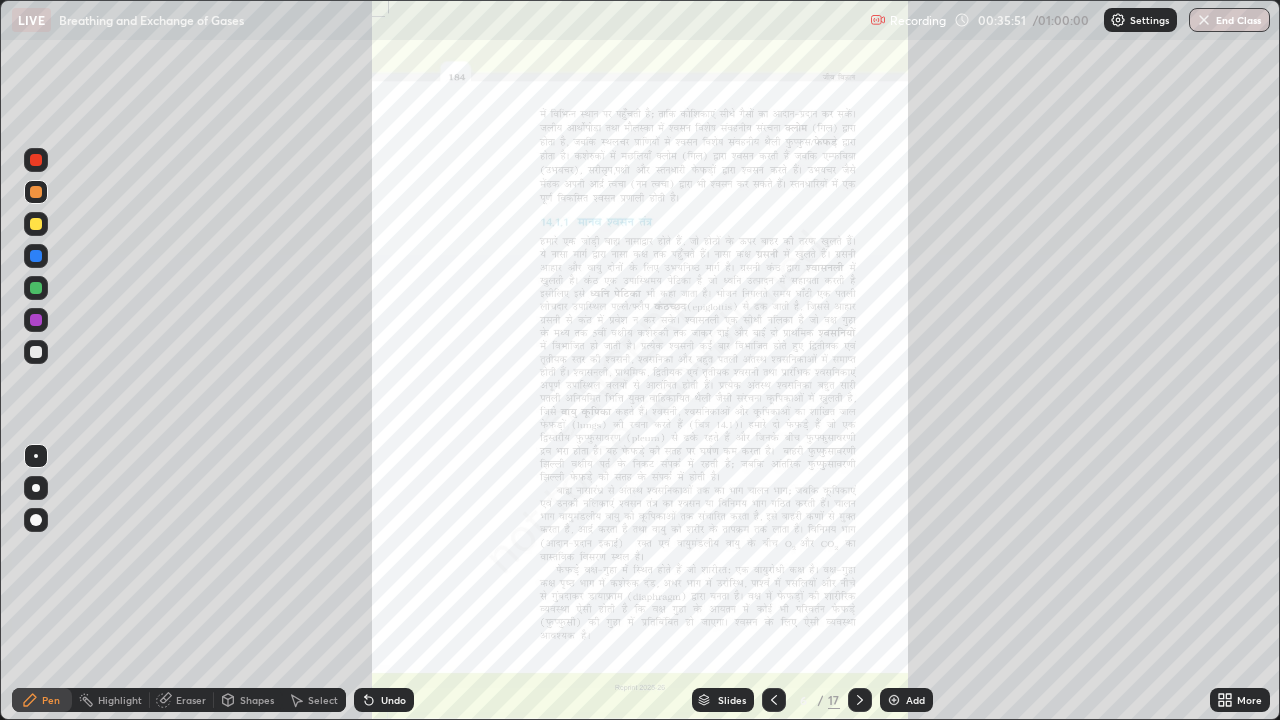 click 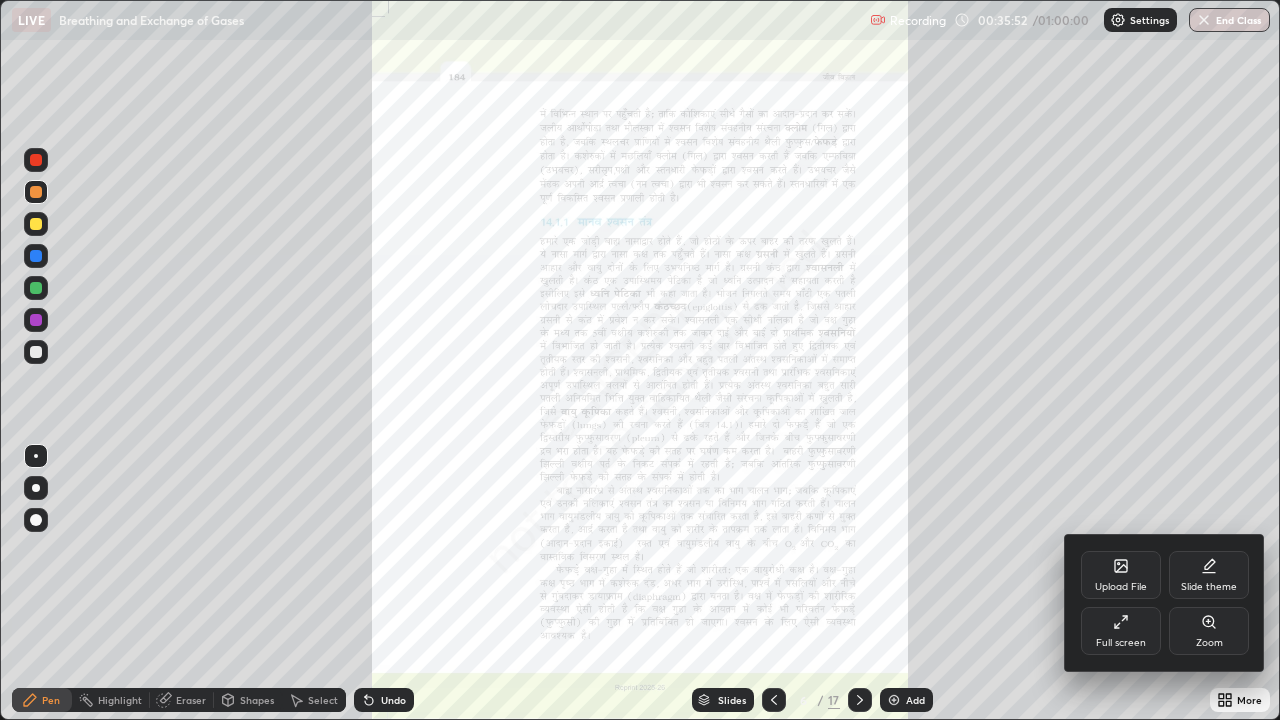 click 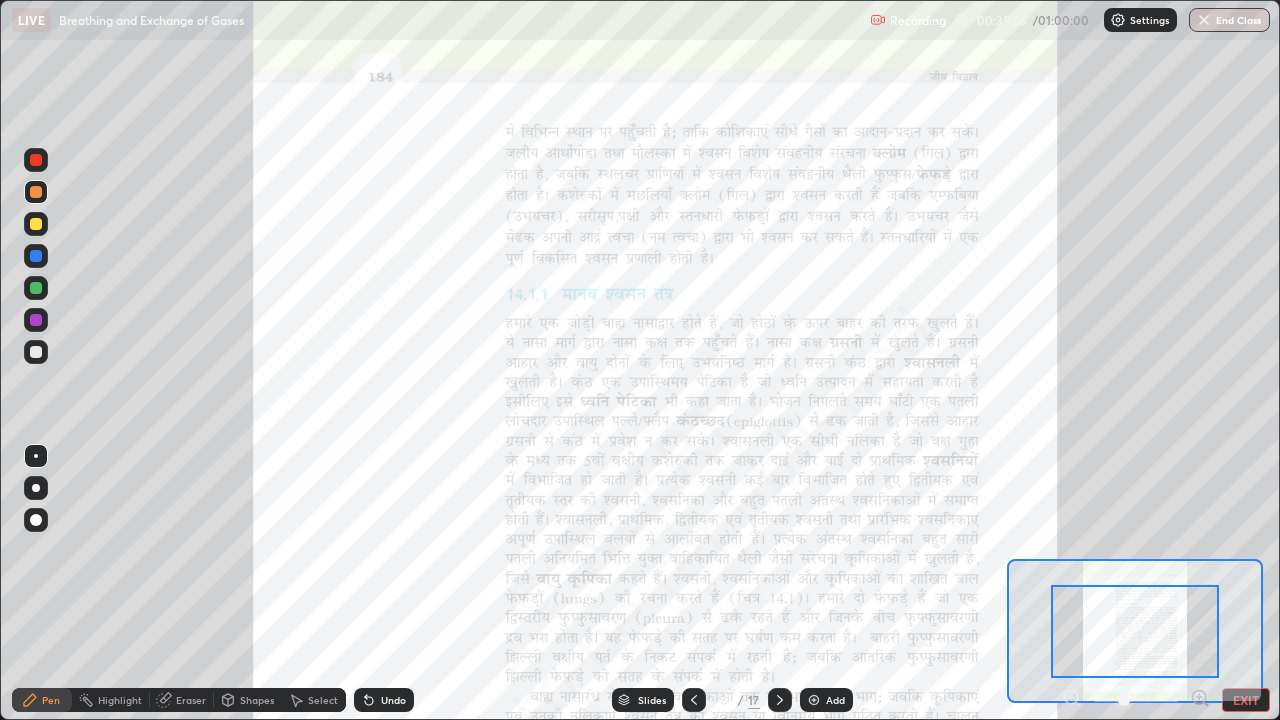 click at bounding box center [36, 160] 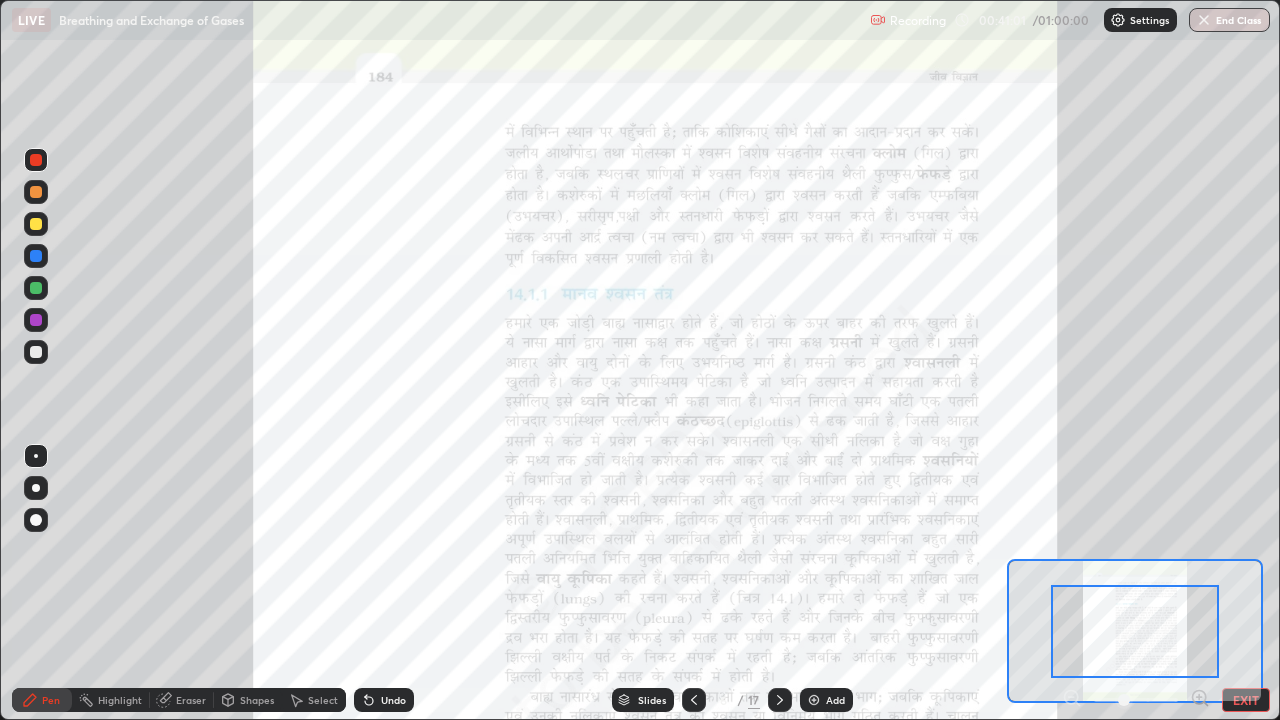 click at bounding box center (1204, 20) 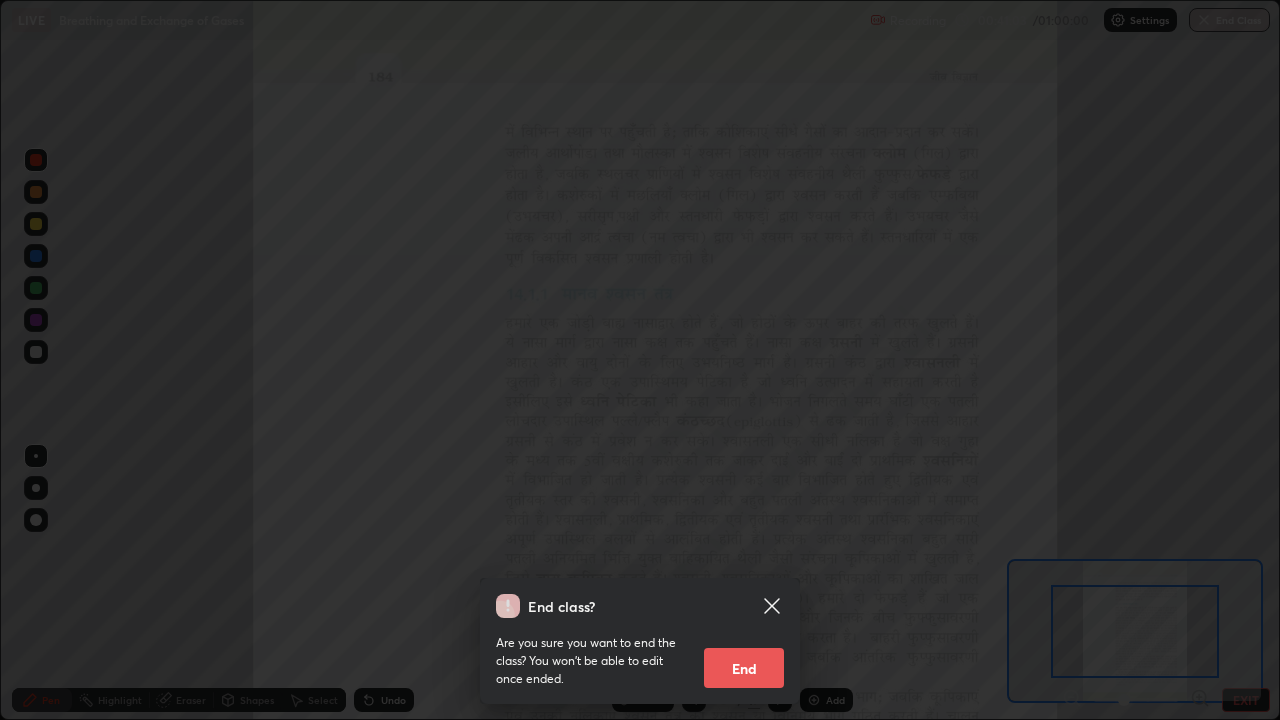 click on "End" at bounding box center [744, 668] 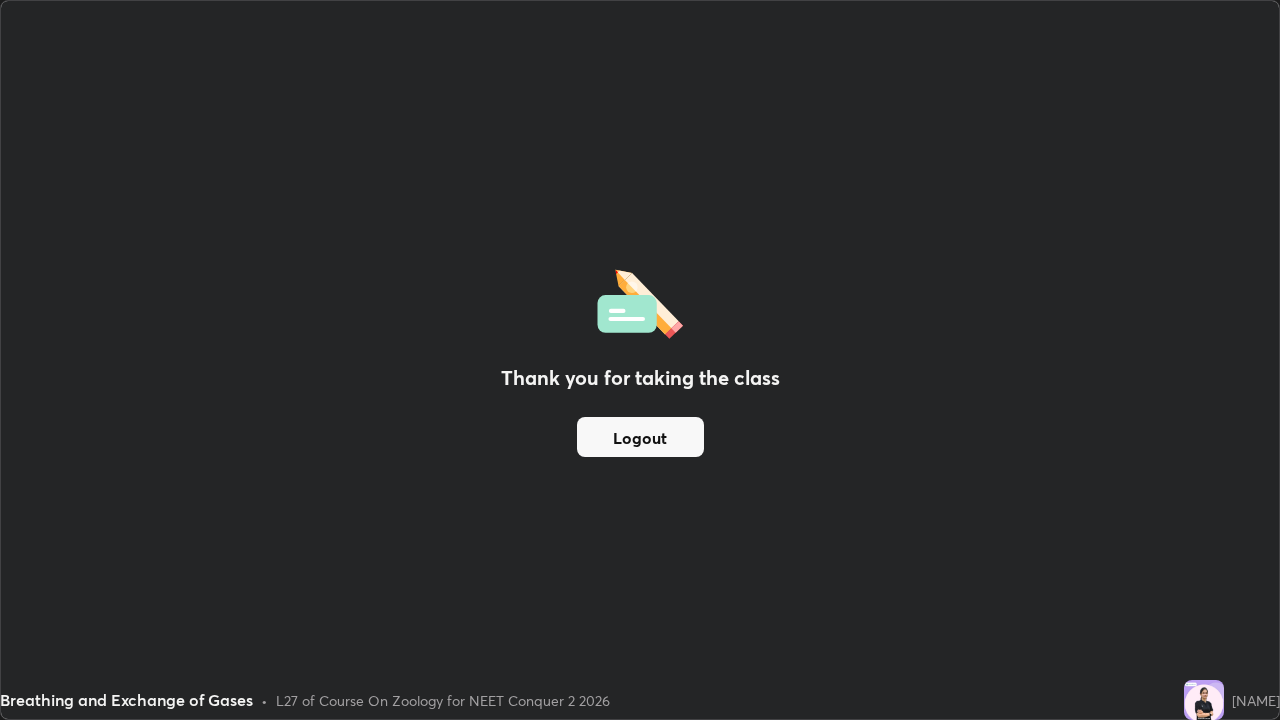click on "Logout" at bounding box center (640, 437) 